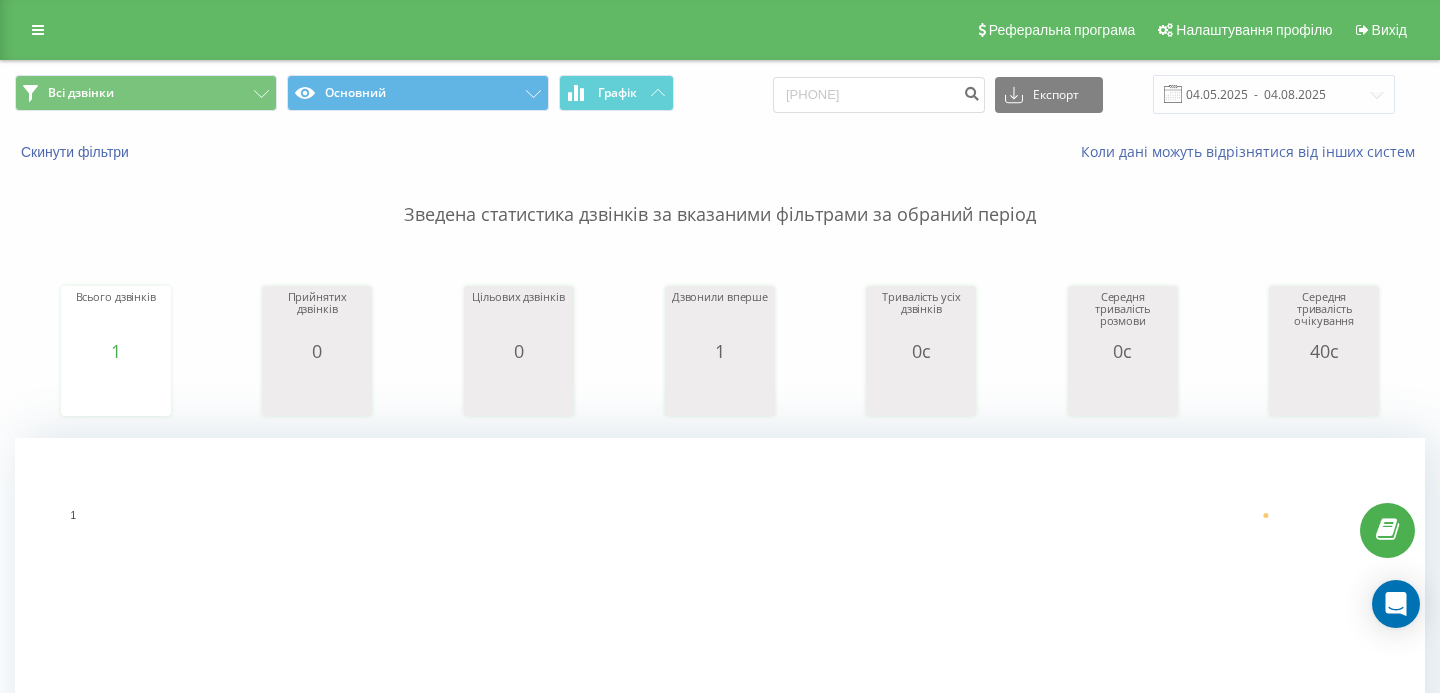 scroll, scrollTop: 0, scrollLeft: 0, axis: both 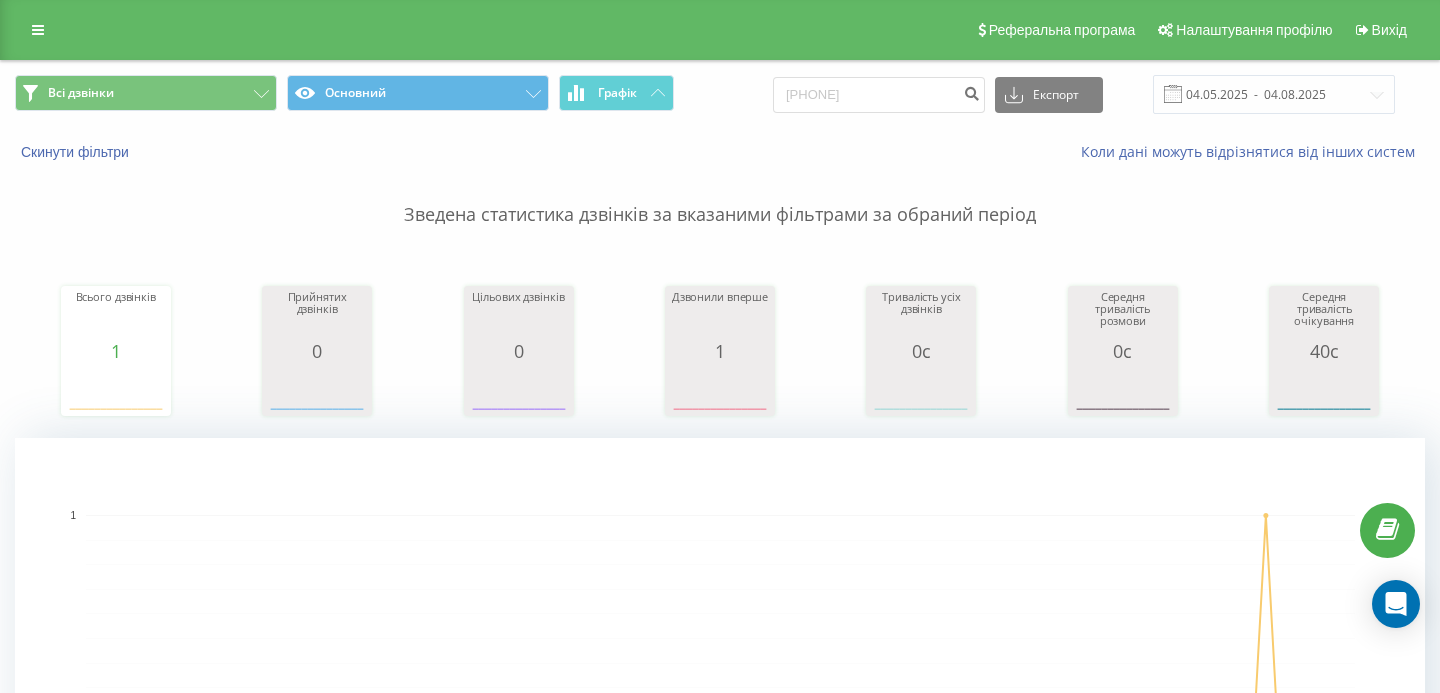 click on "0673062157" at bounding box center (879, 95) 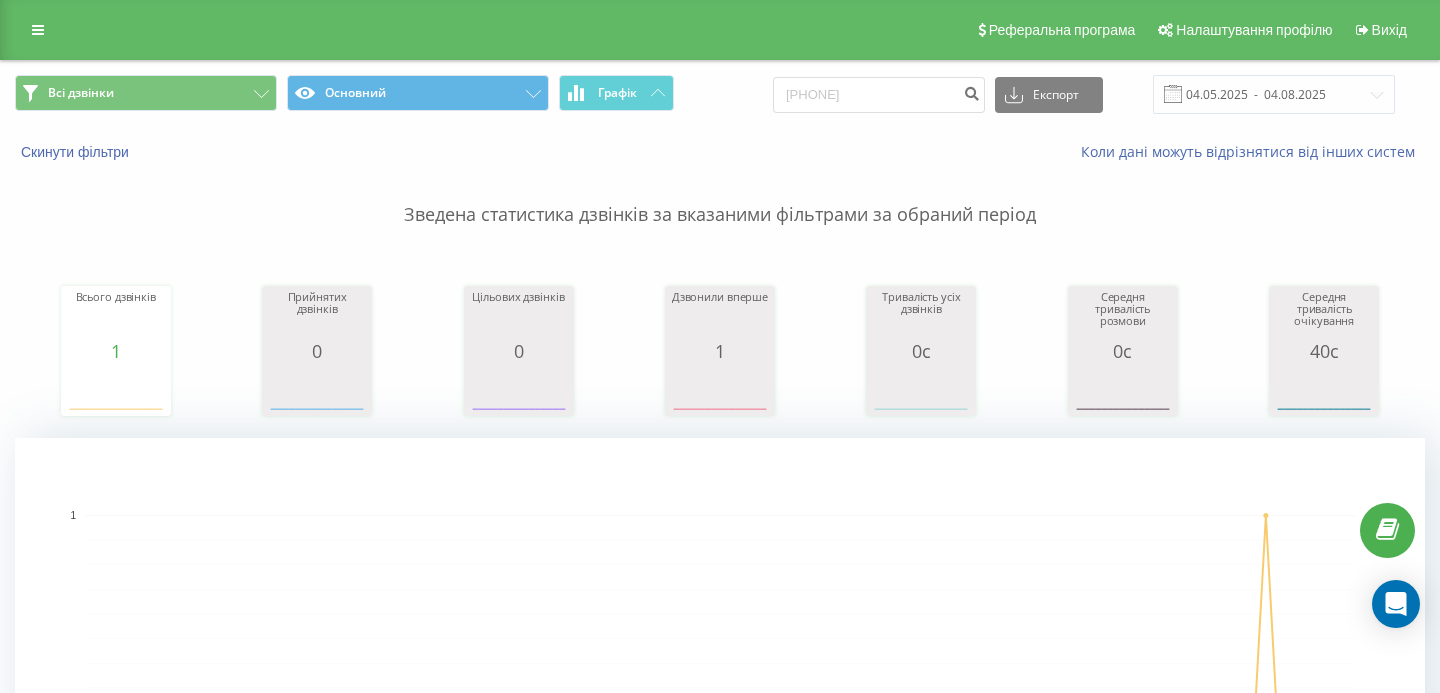 type on "0509016690" 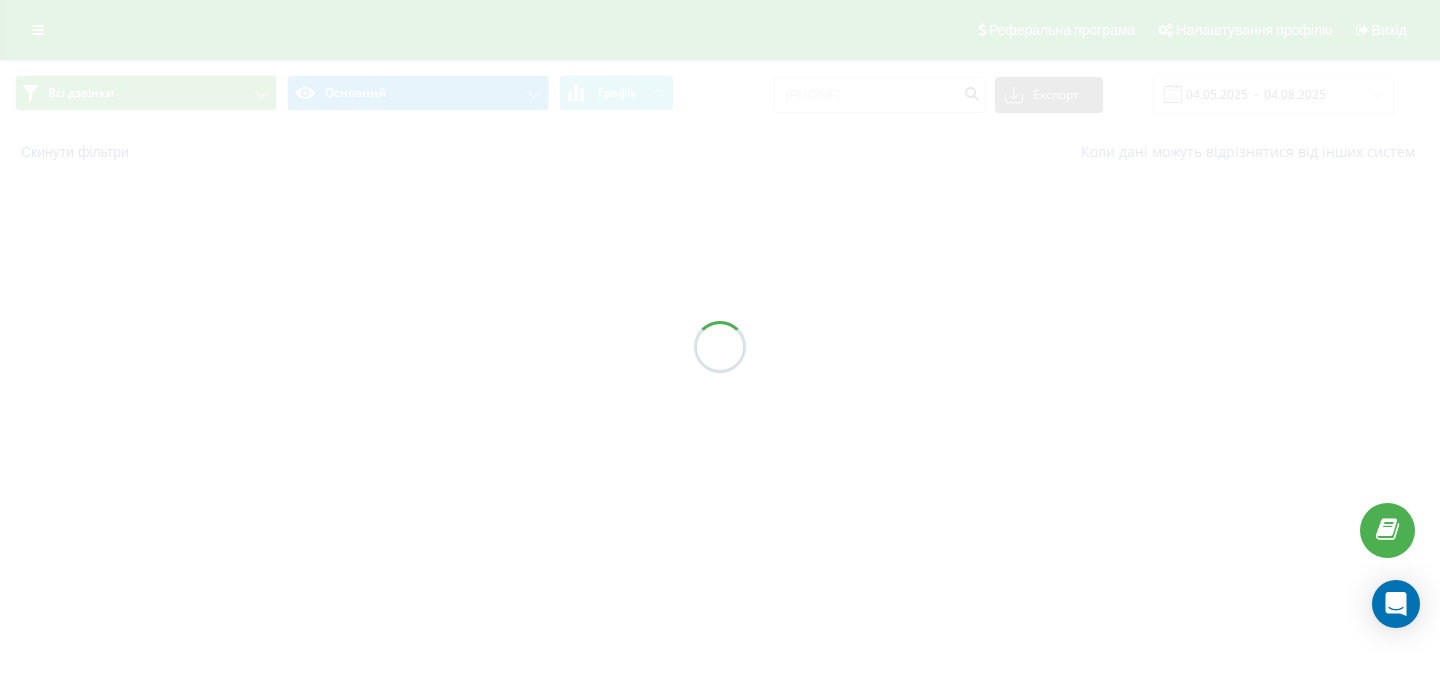 scroll, scrollTop: 0, scrollLeft: 0, axis: both 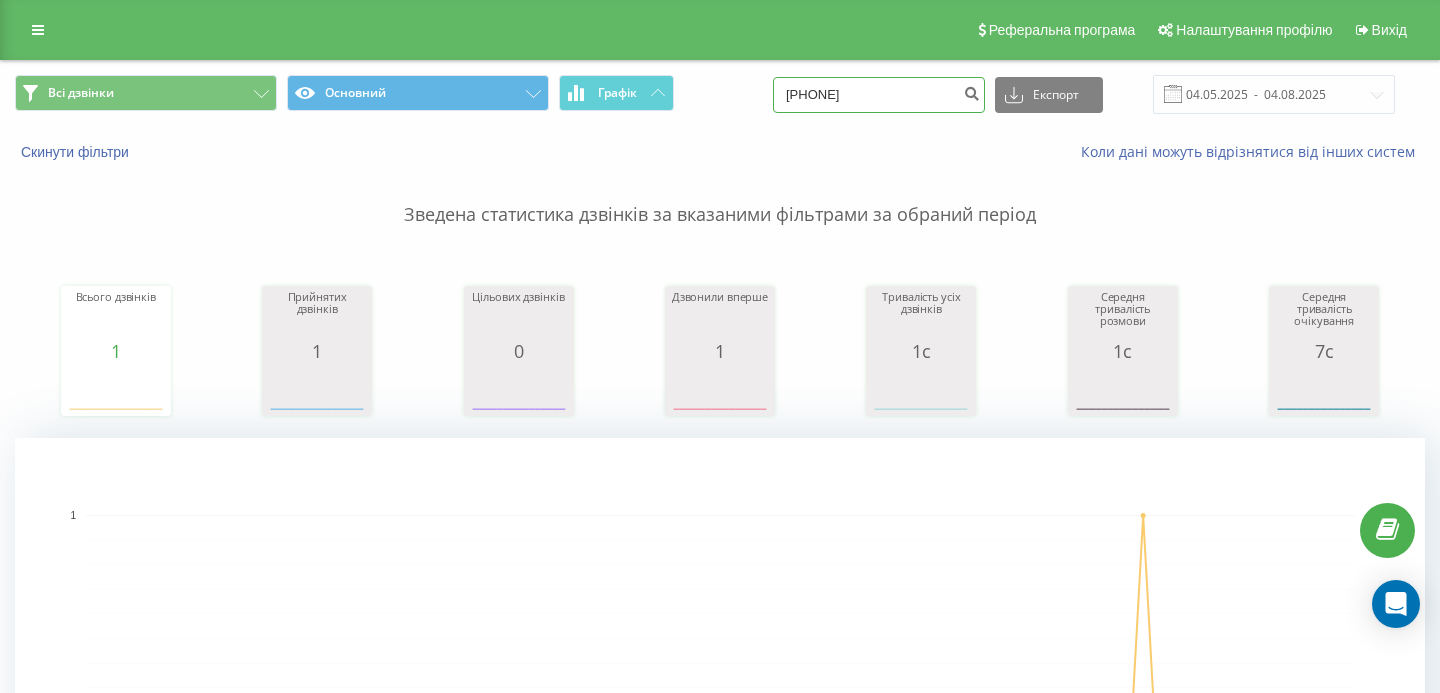 click on "0509016690" at bounding box center [879, 95] 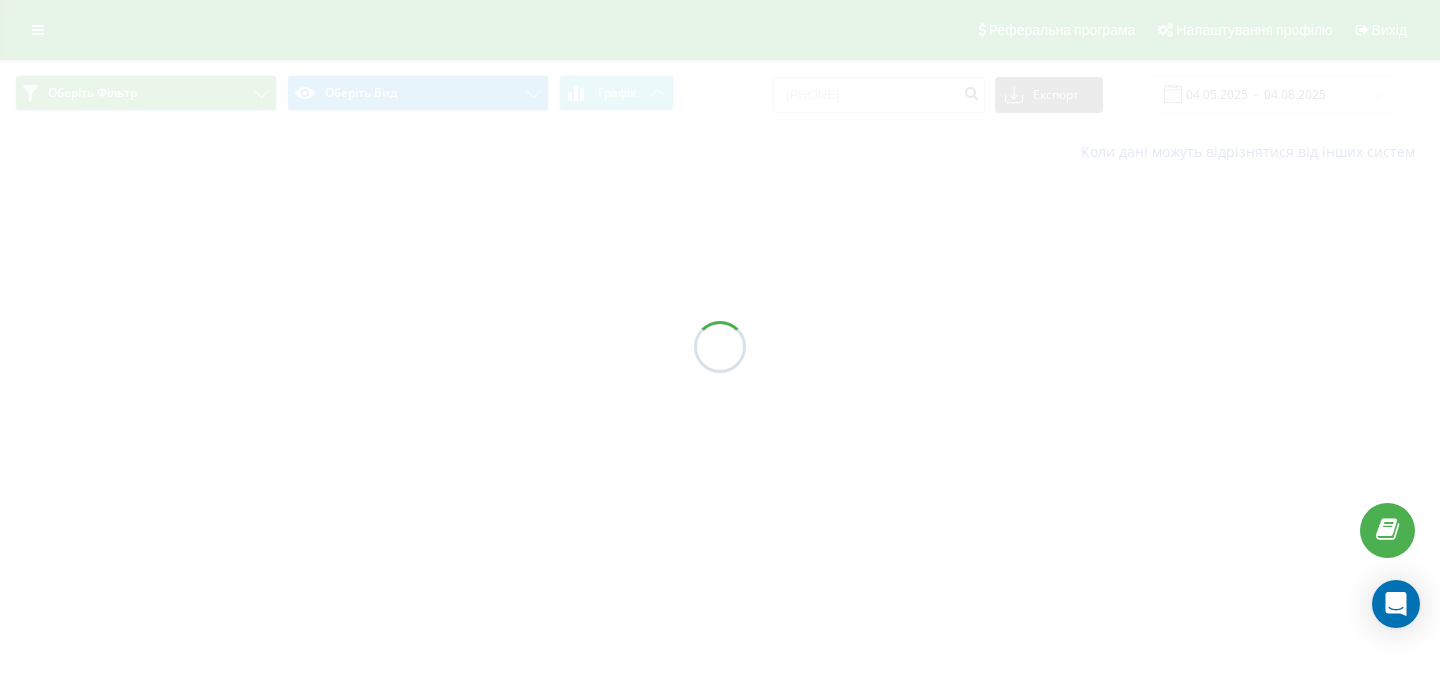 scroll, scrollTop: 0, scrollLeft: 0, axis: both 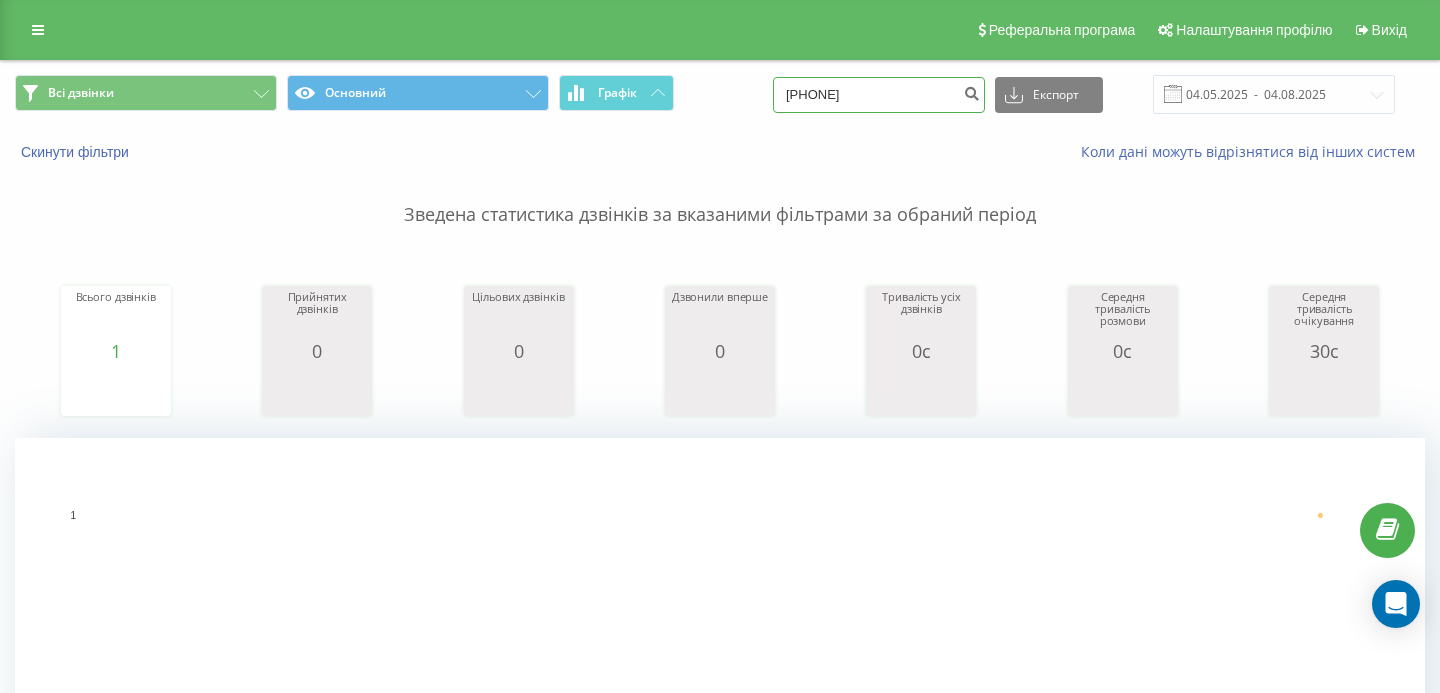 click on "[PHONE]" at bounding box center [879, 95] 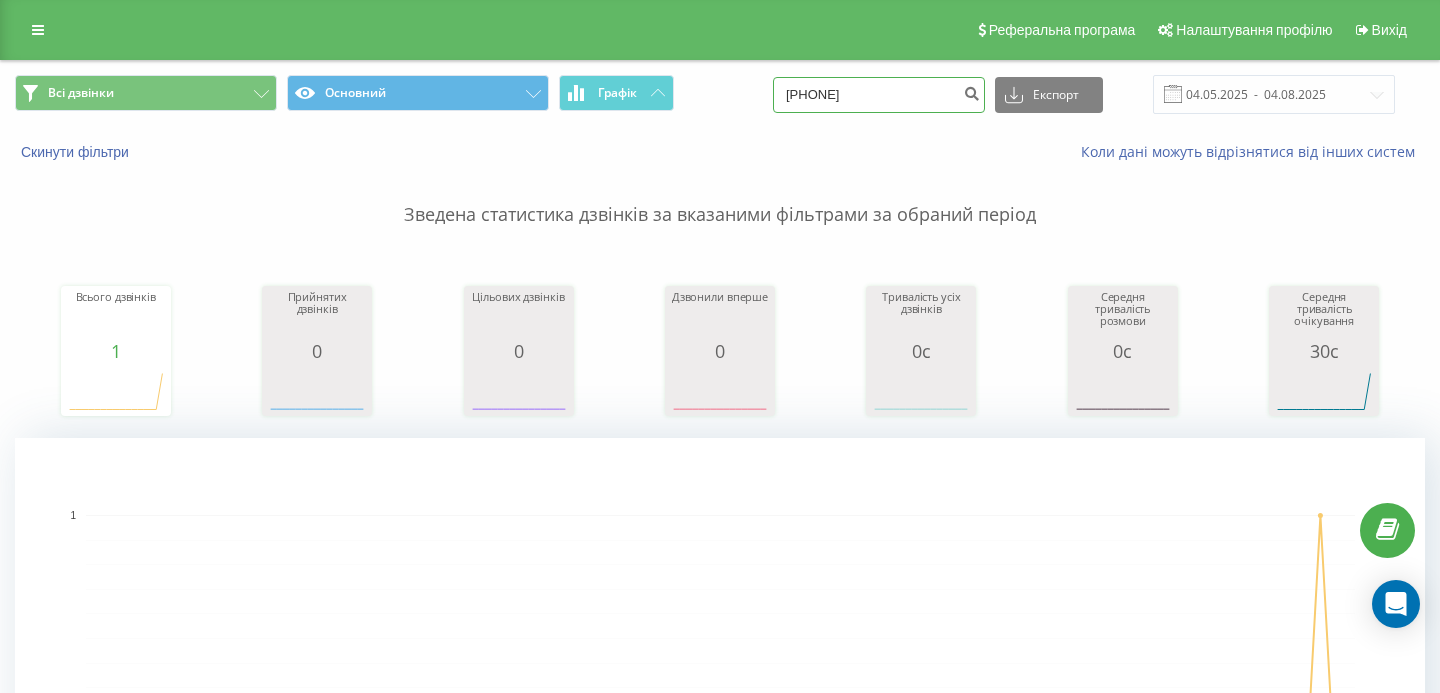 click on "[PHONE]" at bounding box center (879, 95) 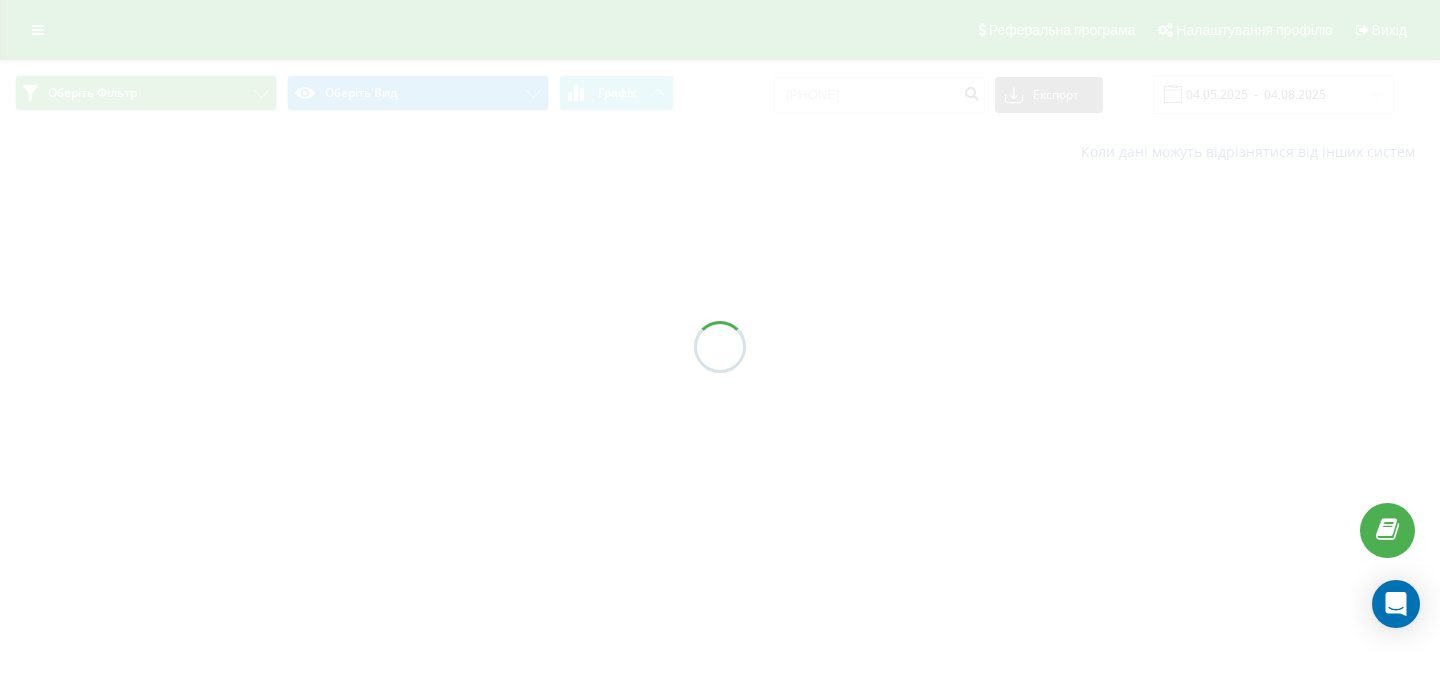 scroll, scrollTop: 0, scrollLeft: 0, axis: both 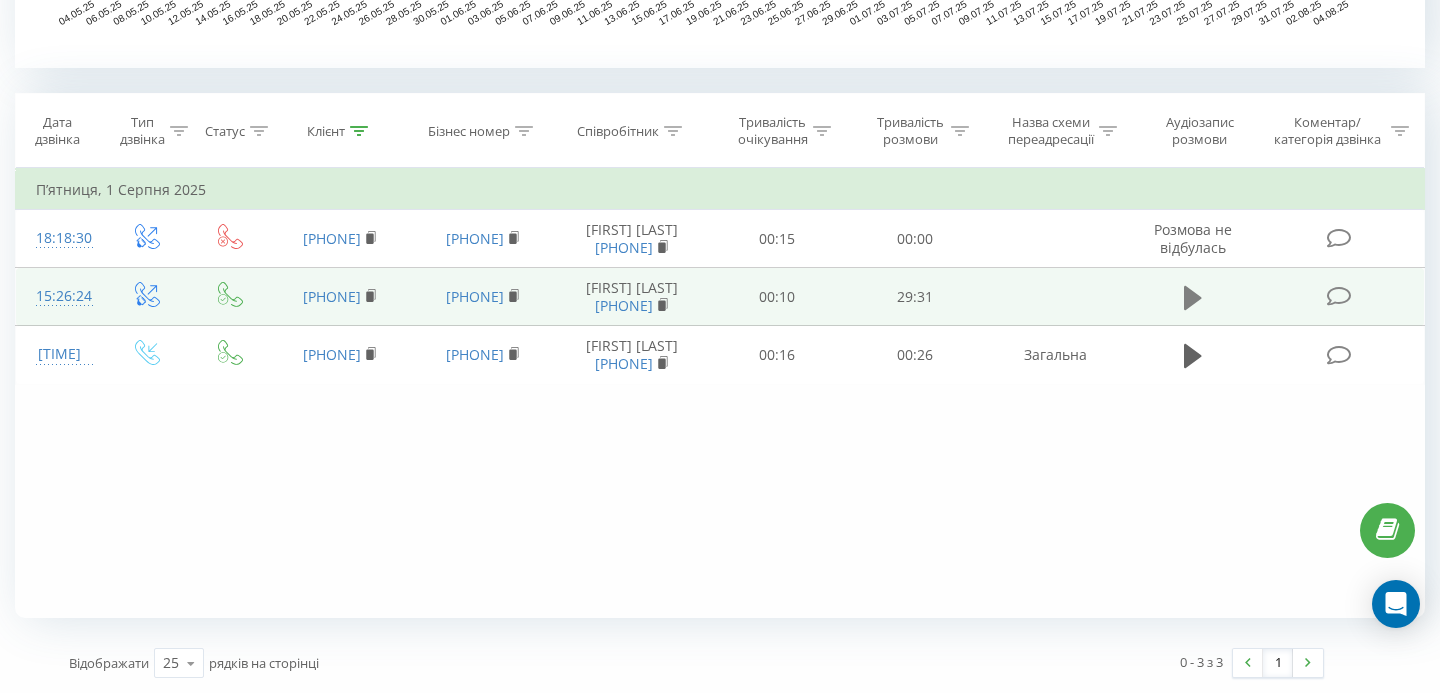 click 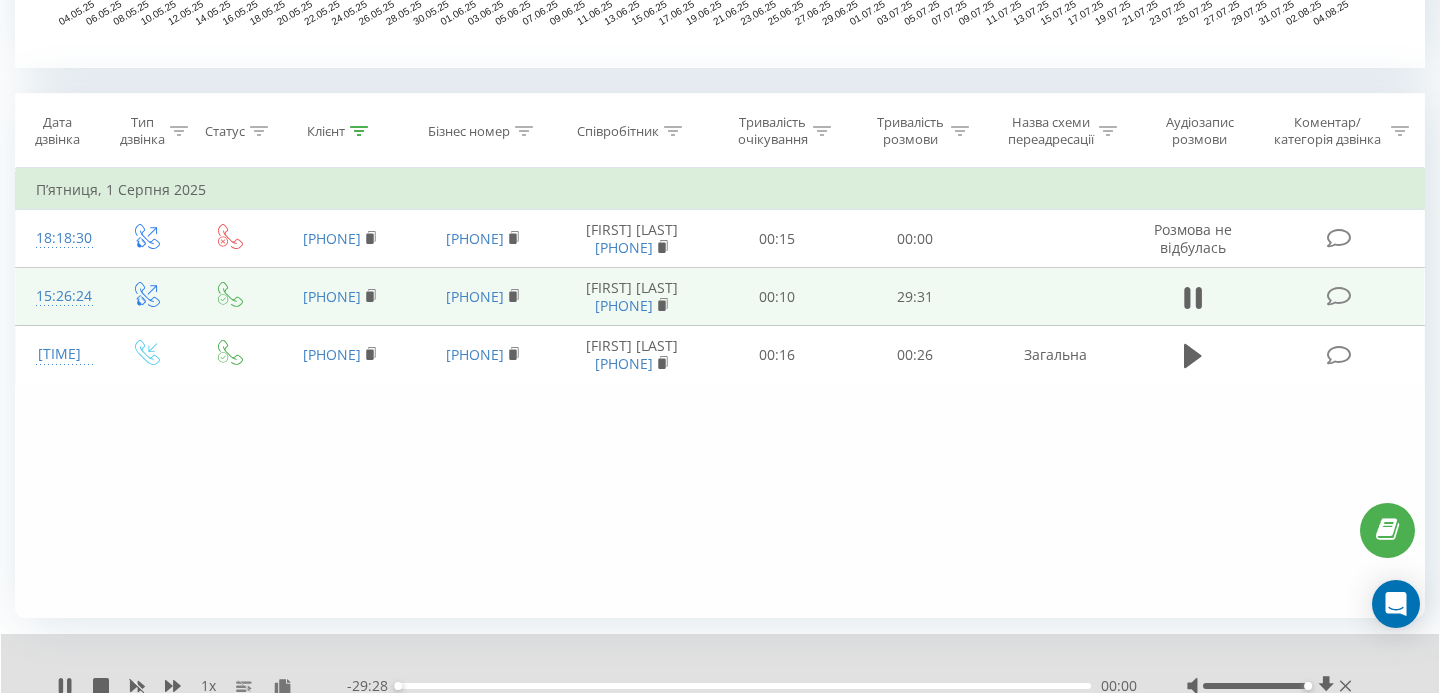 scroll, scrollTop: 847, scrollLeft: 0, axis: vertical 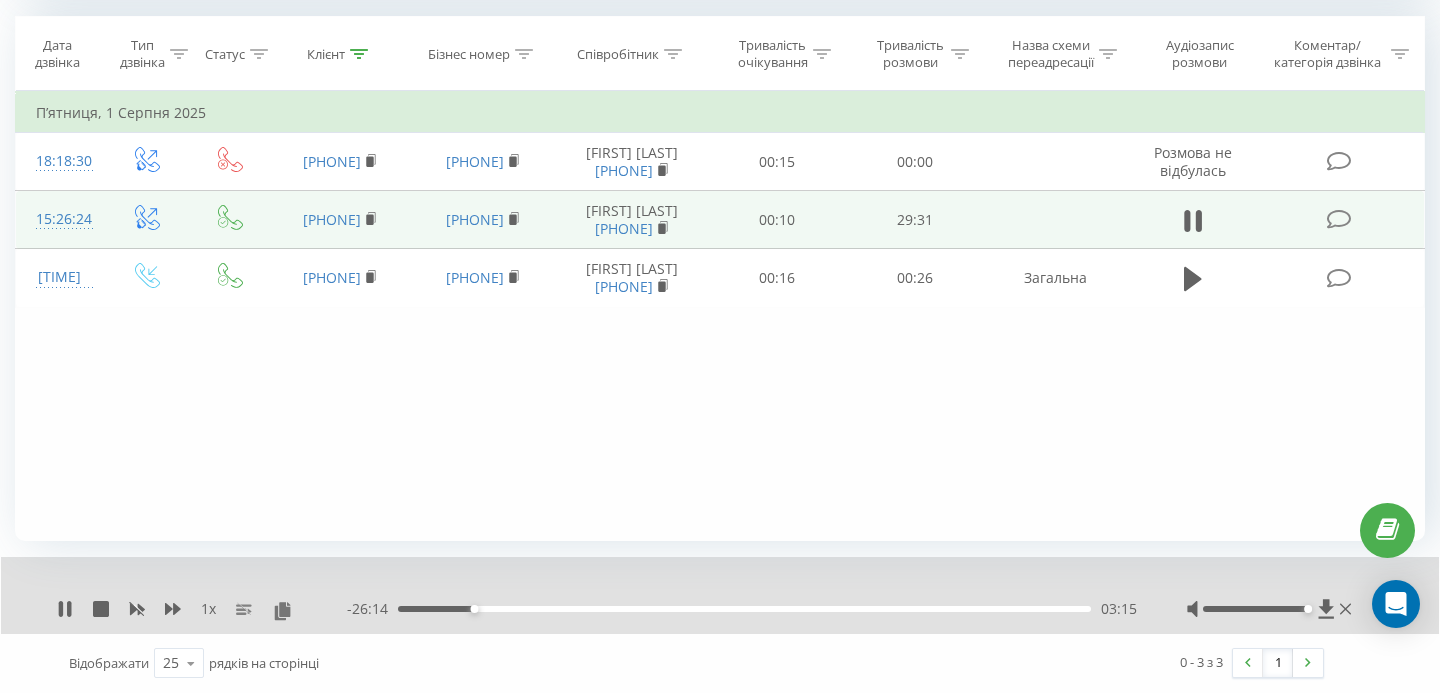 click on "1 x  - 26:14 03:15   03:15" at bounding box center [720, 595] 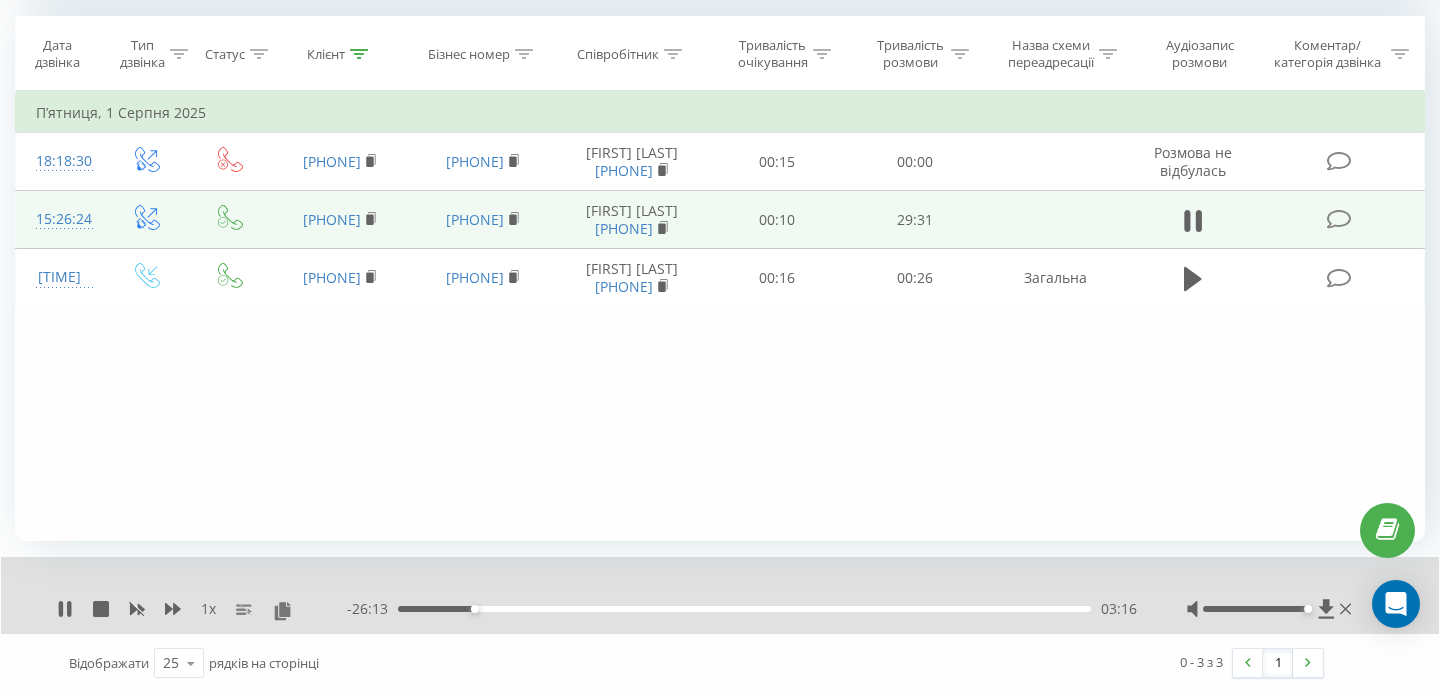 click on "1 x" at bounding box center (202, 609) 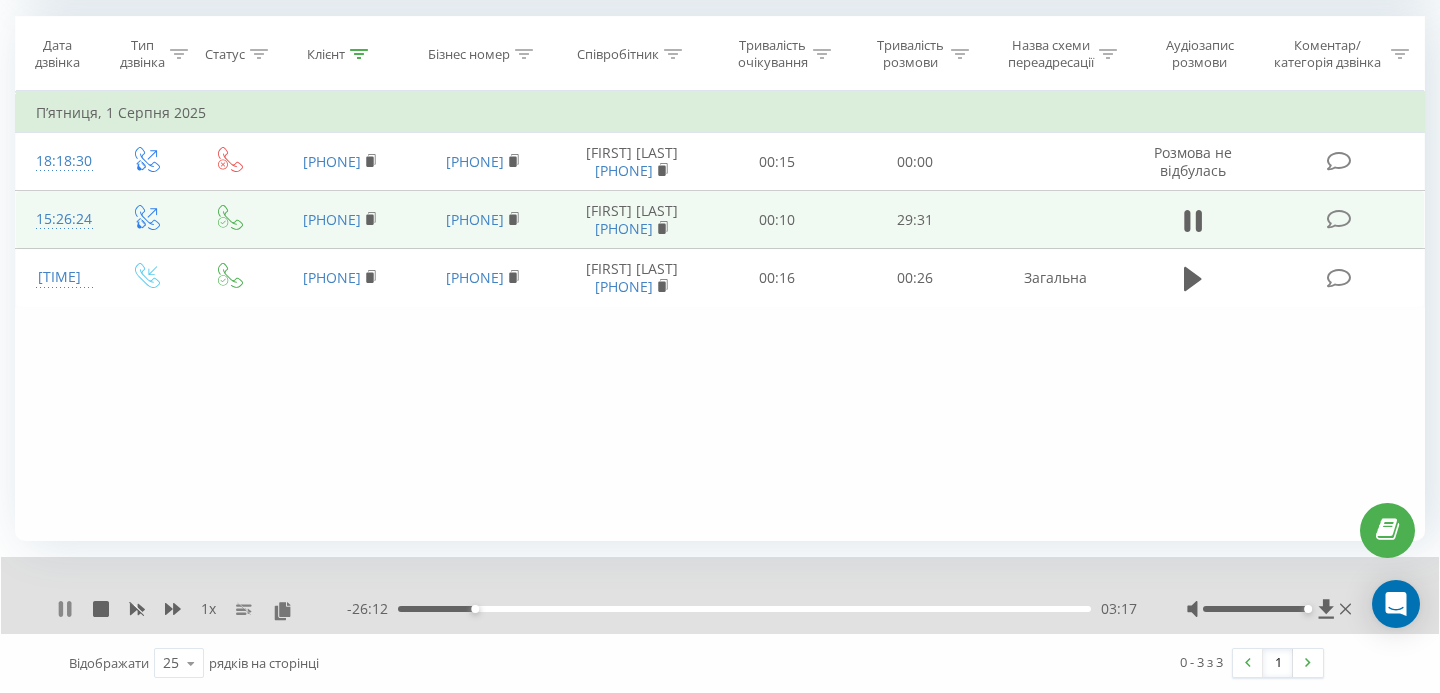 click 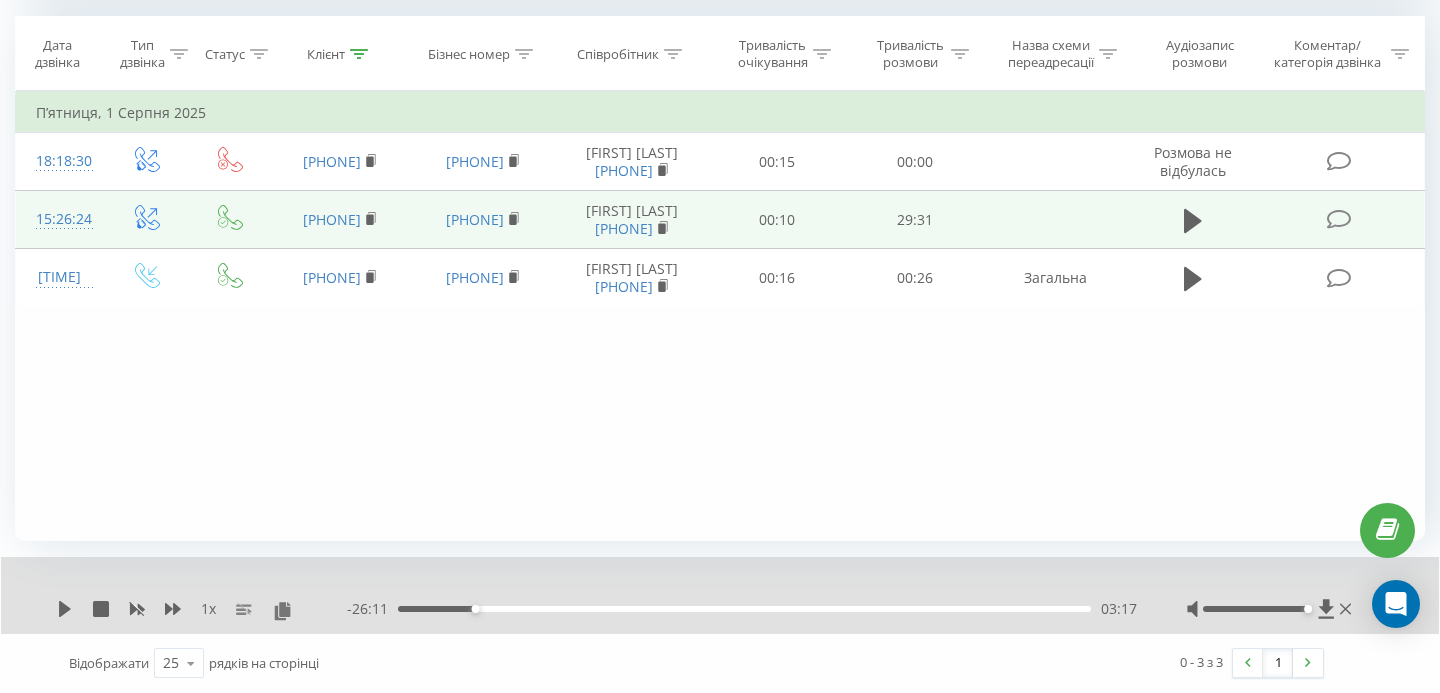 scroll, scrollTop: 0, scrollLeft: 0, axis: both 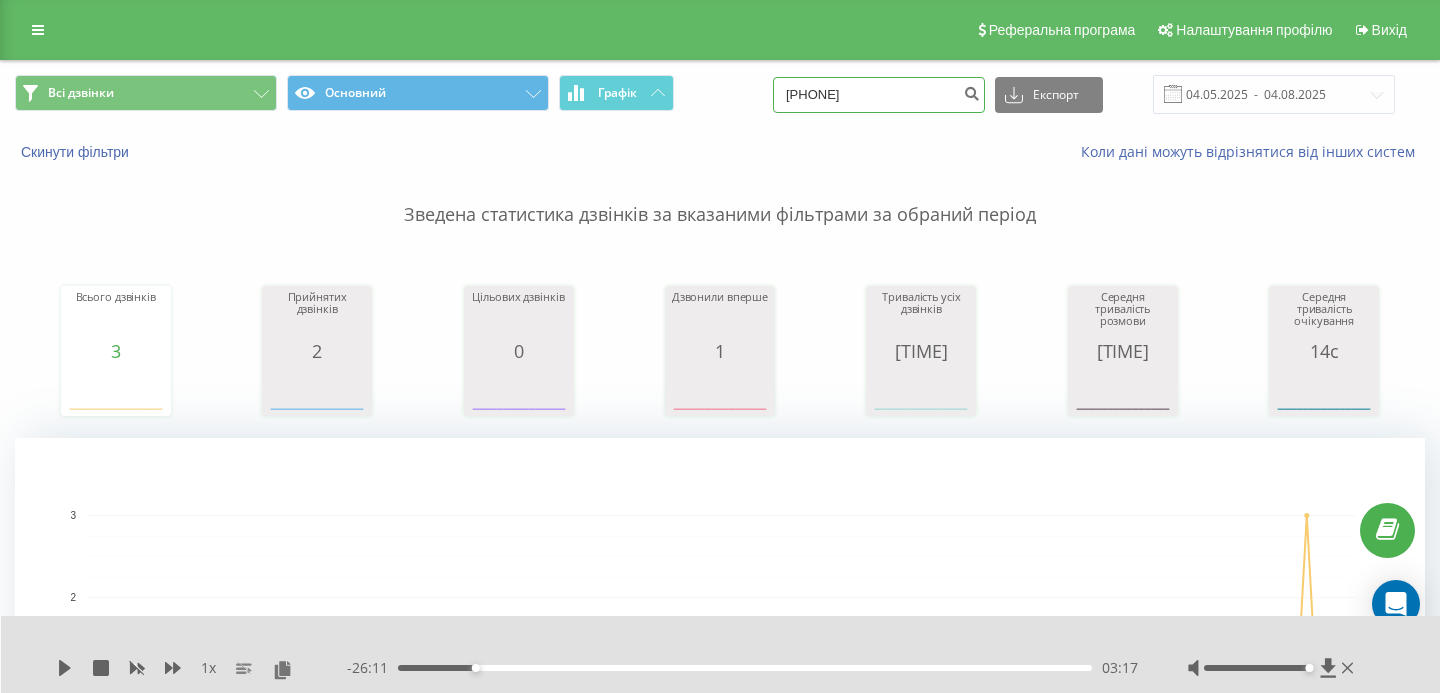 click on "0975689713" at bounding box center (879, 95) 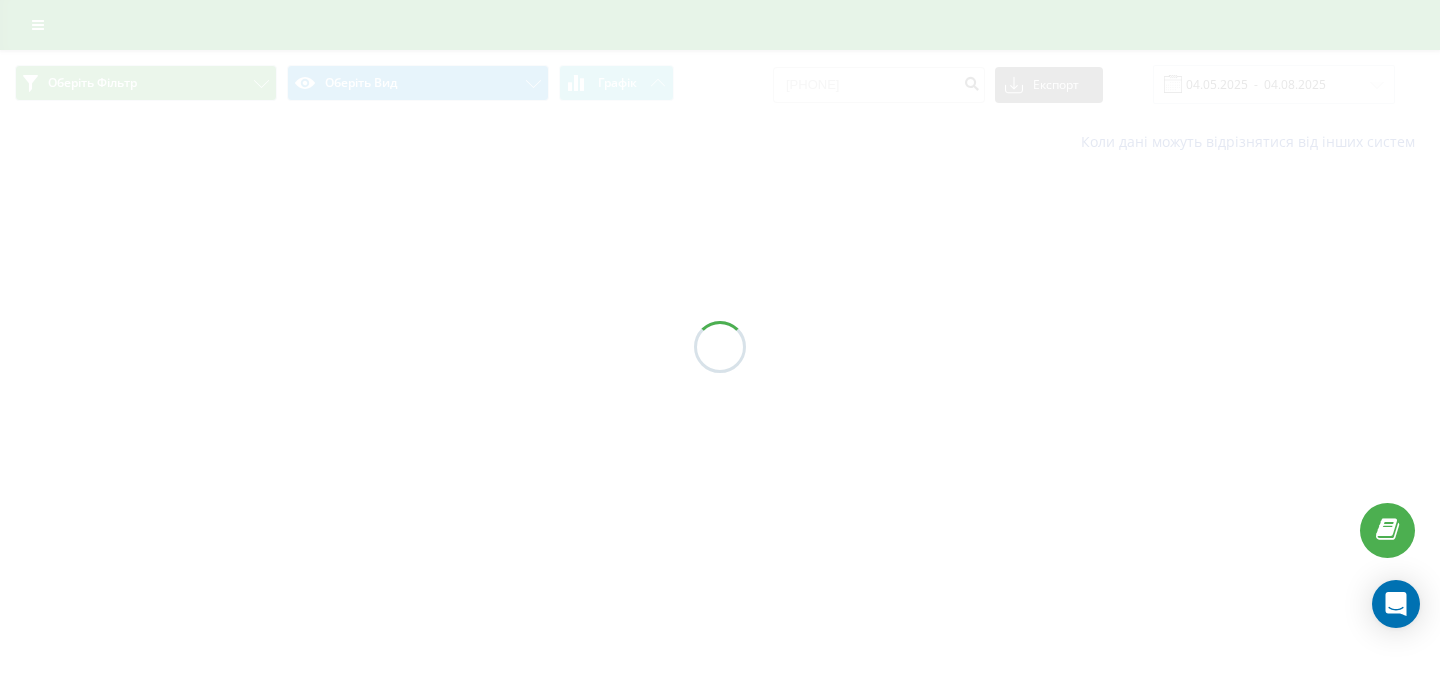 scroll, scrollTop: 0, scrollLeft: 0, axis: both 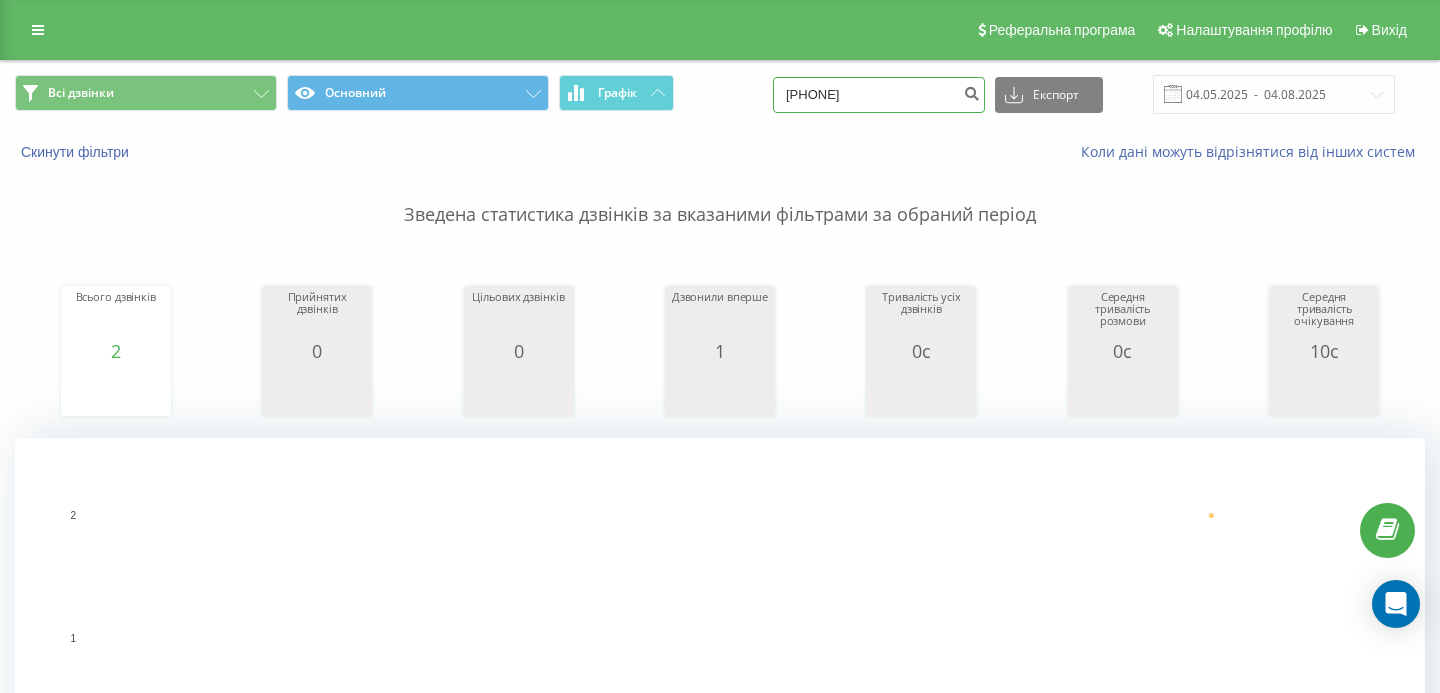 click on "0684653370" at bounding box center (879, 95) 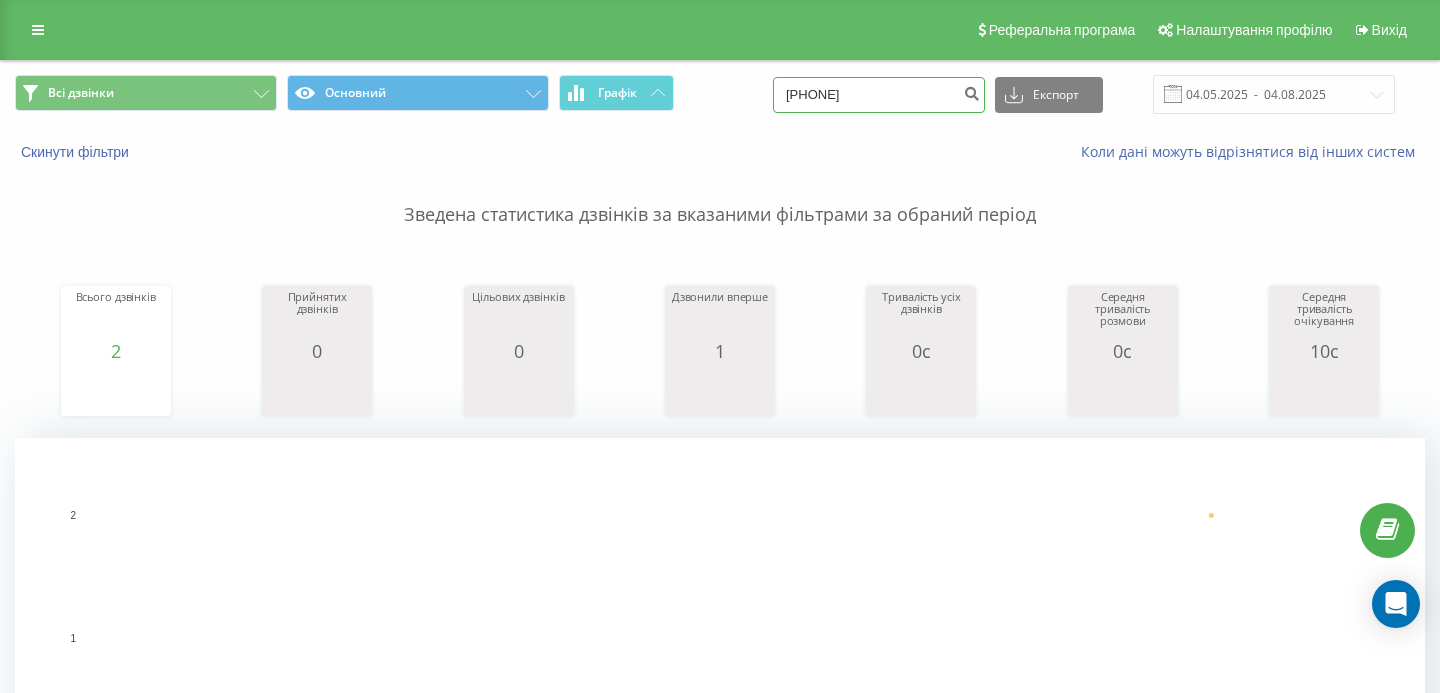 type on "0963599688" 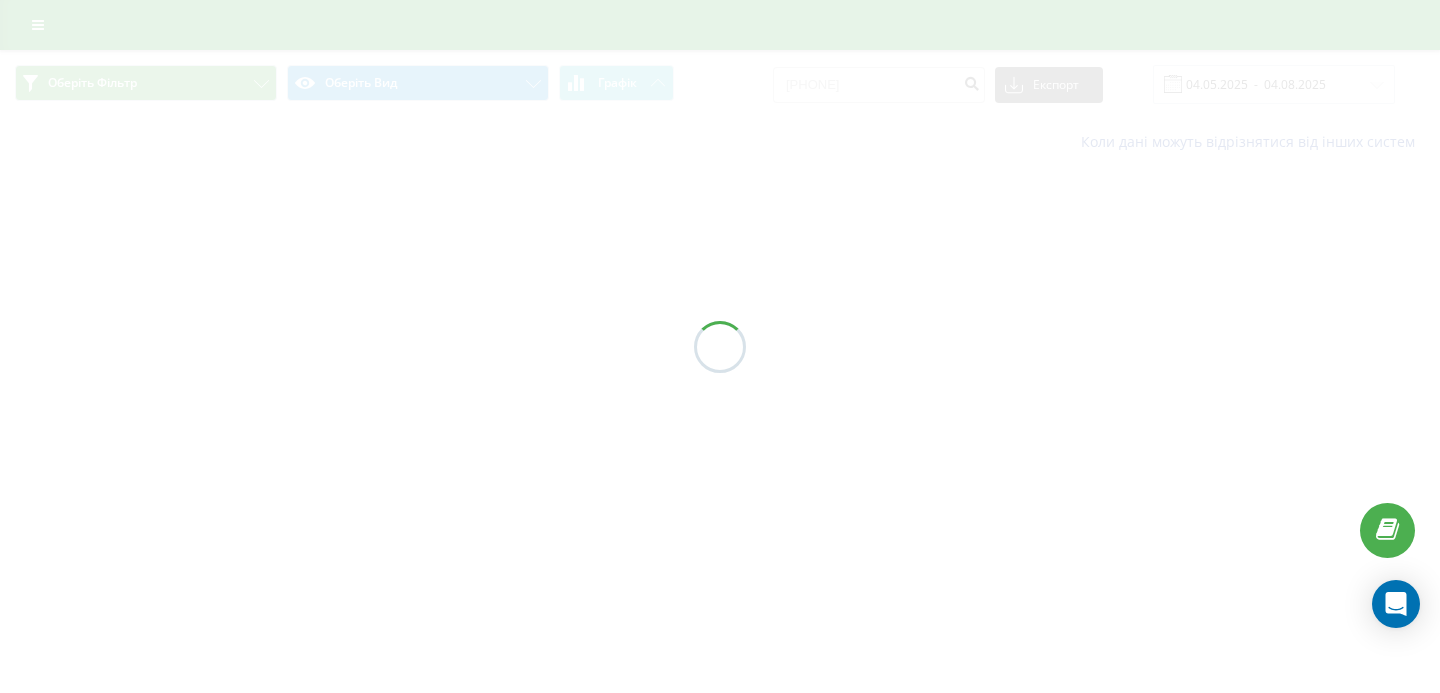 scroll, scrollTop: 0, scrollLeft: 0, axis: both 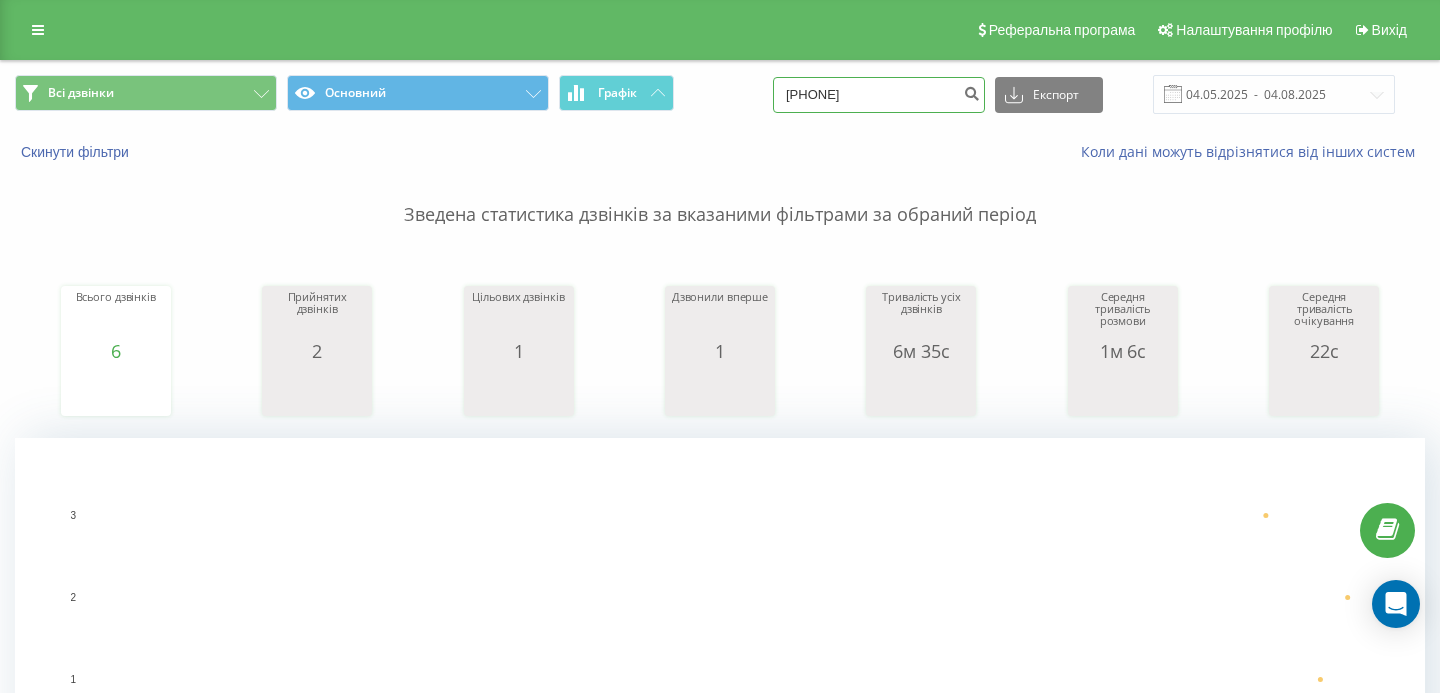 click on "[PHONE]" at bounding box center (879, 95) 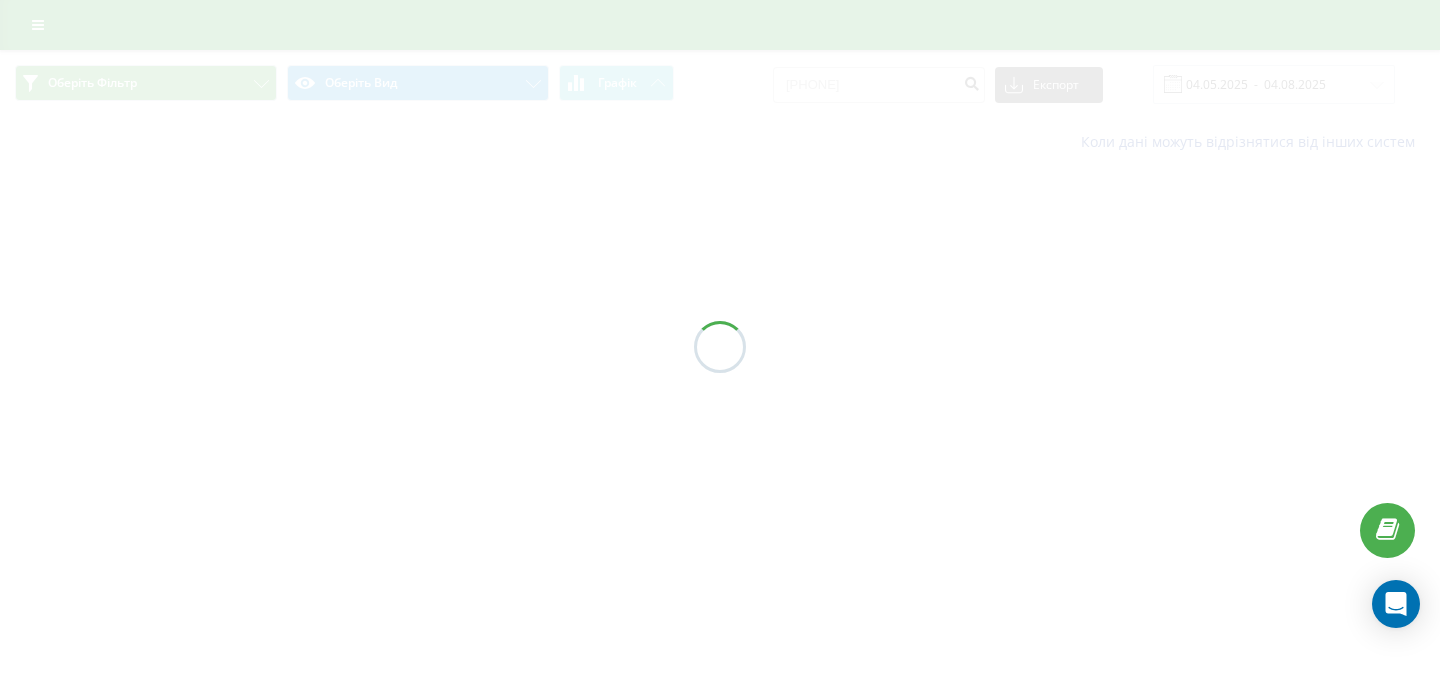 scroll, scrollTop: 0, scrollLeft: 0, axis: both 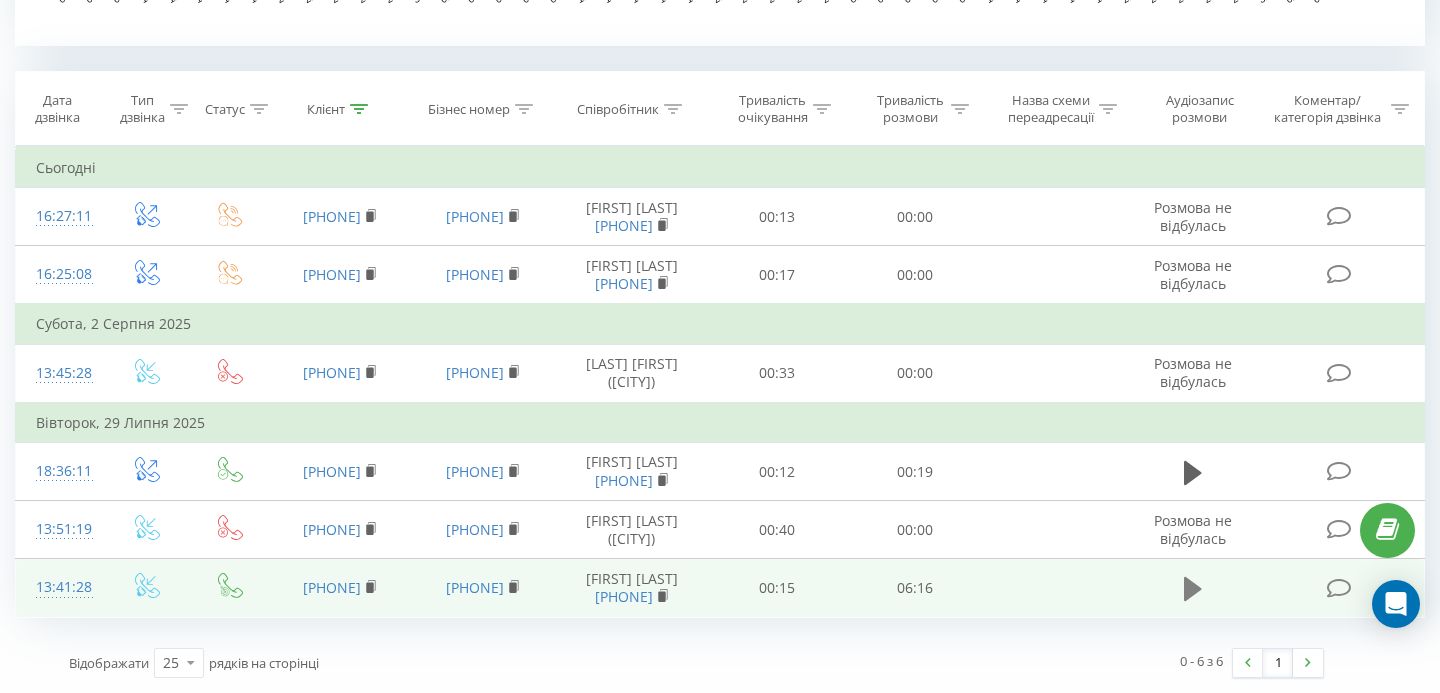click 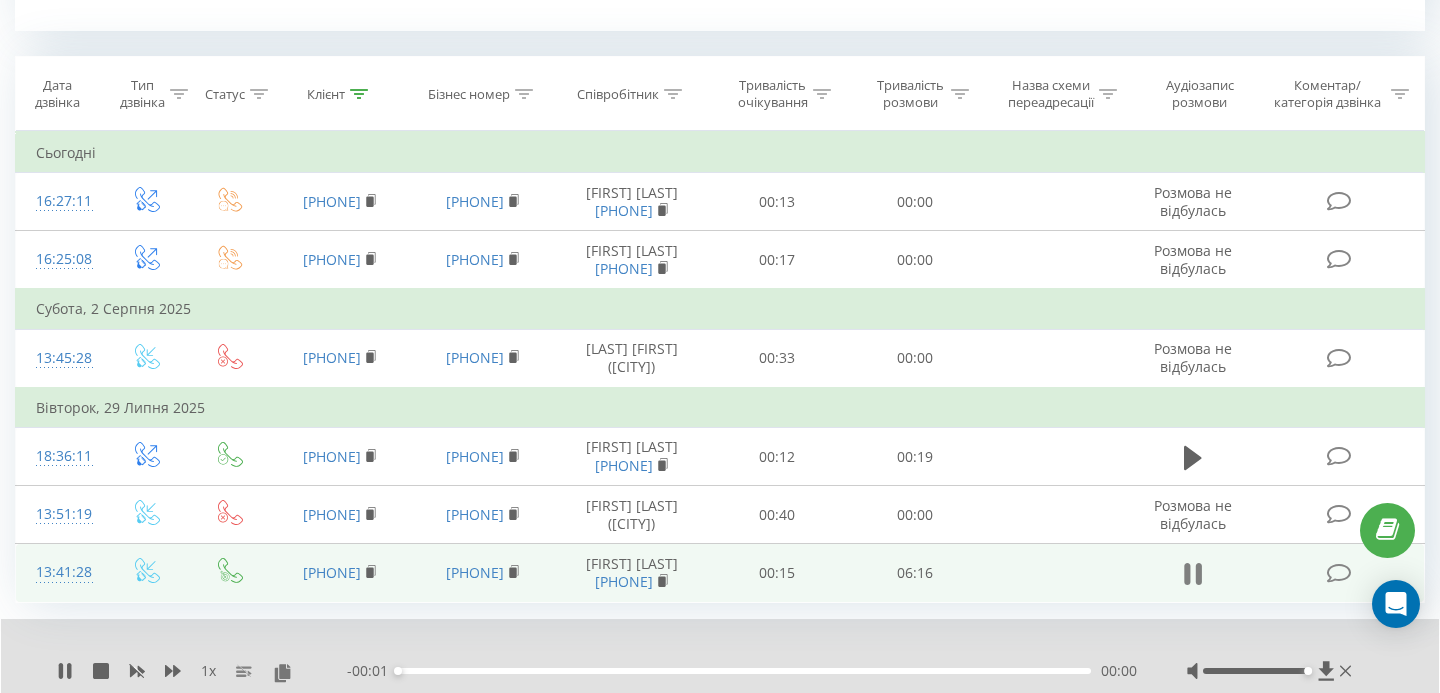 click 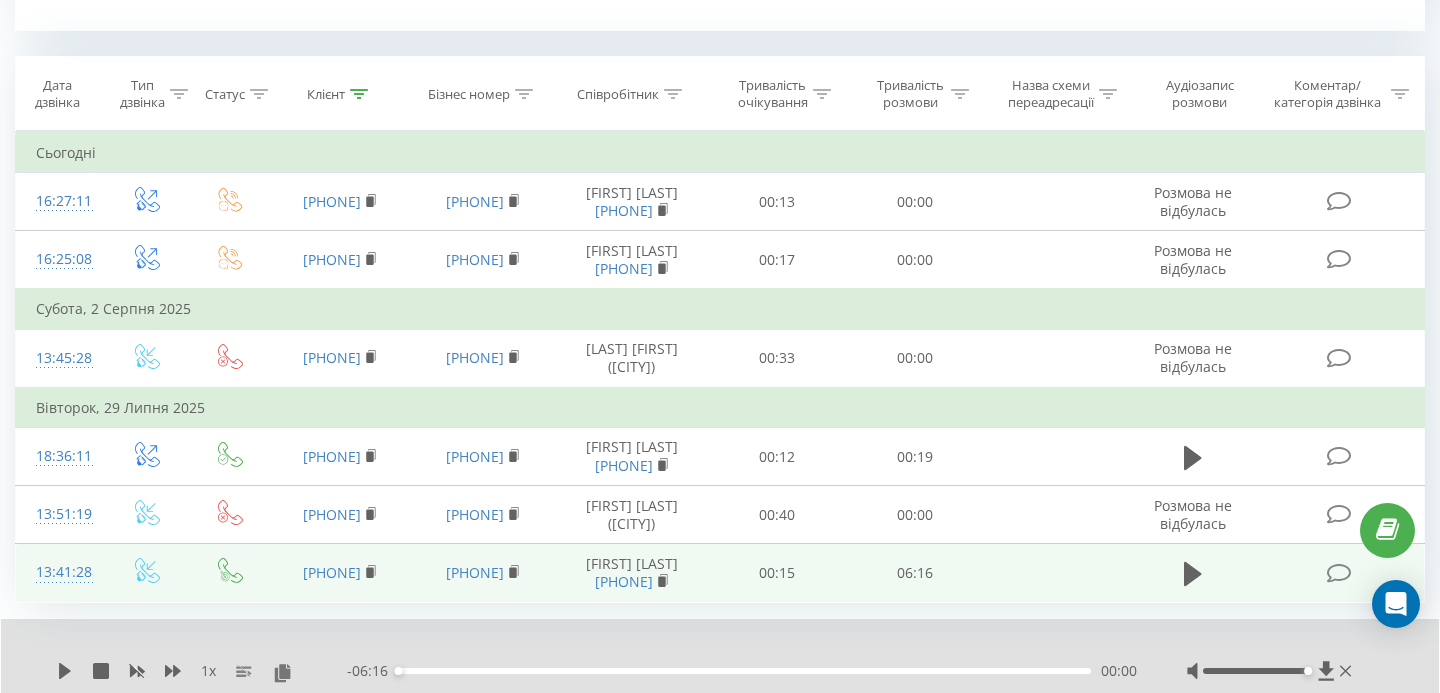 scroll, scrollTop: 0, scrollLeft: 0, axis: both 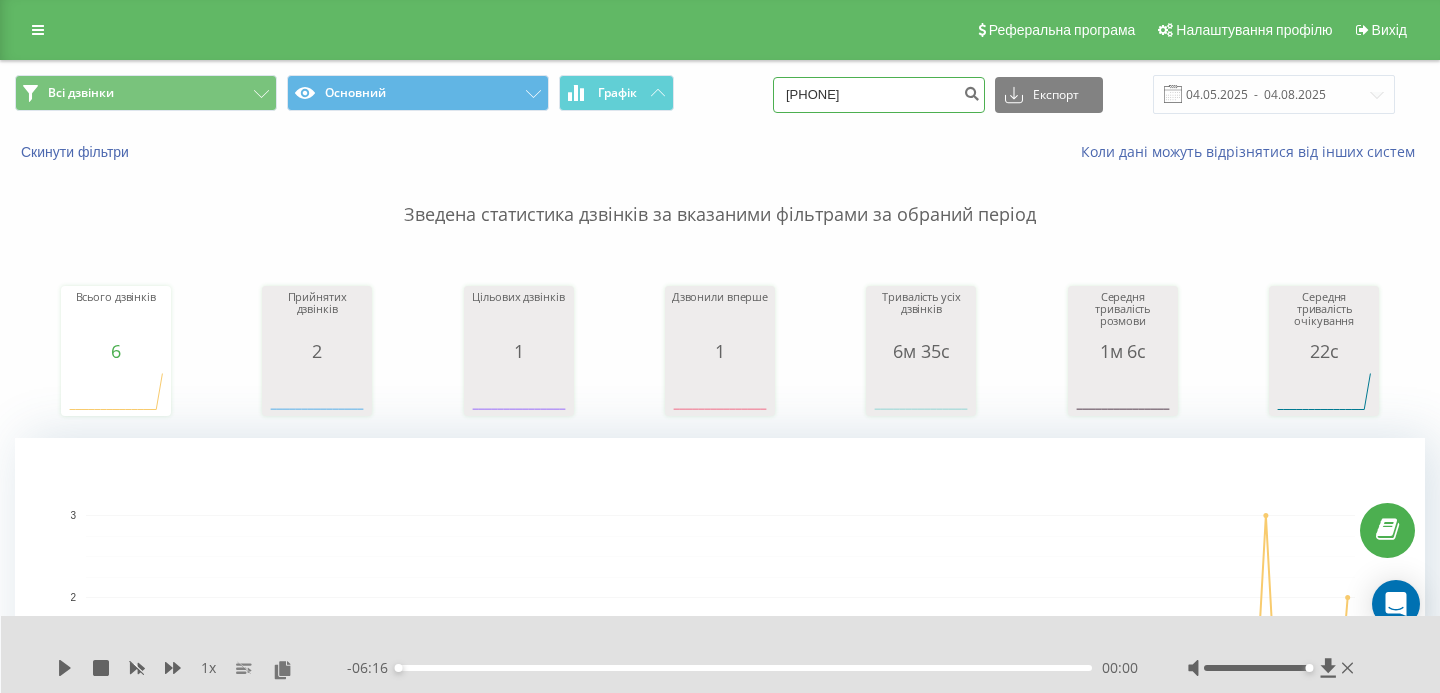 click on "[PHONE]" at bounding box center (879, 95) 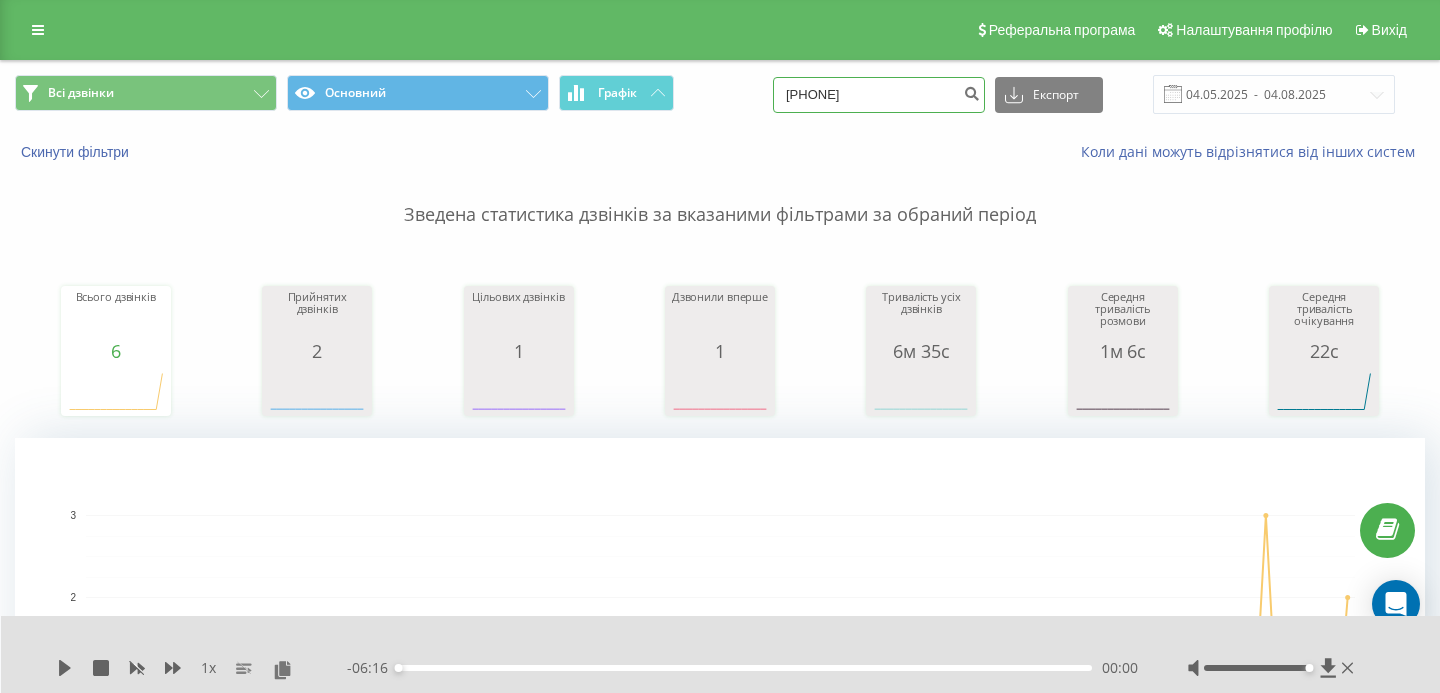 type on "[PHONE]" 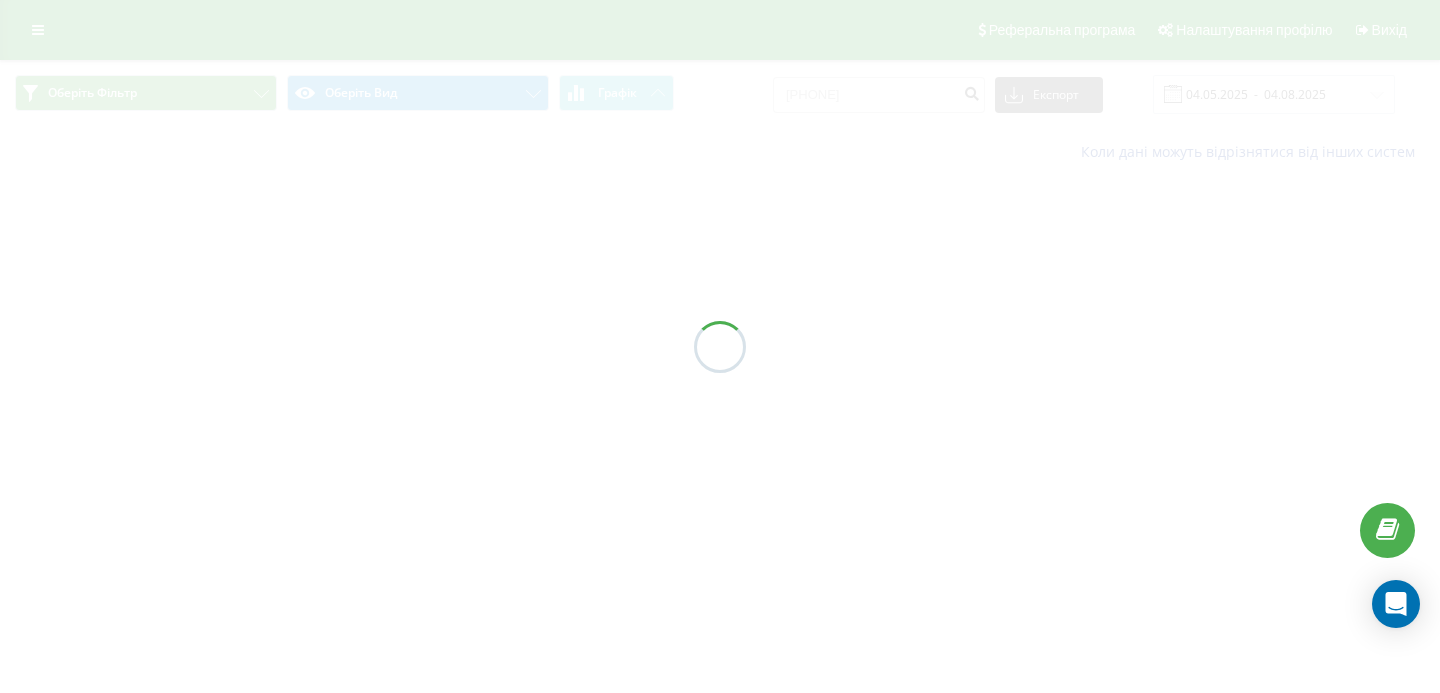 scroll, scrollTop: 0, scrollLeft: 0, axis: both 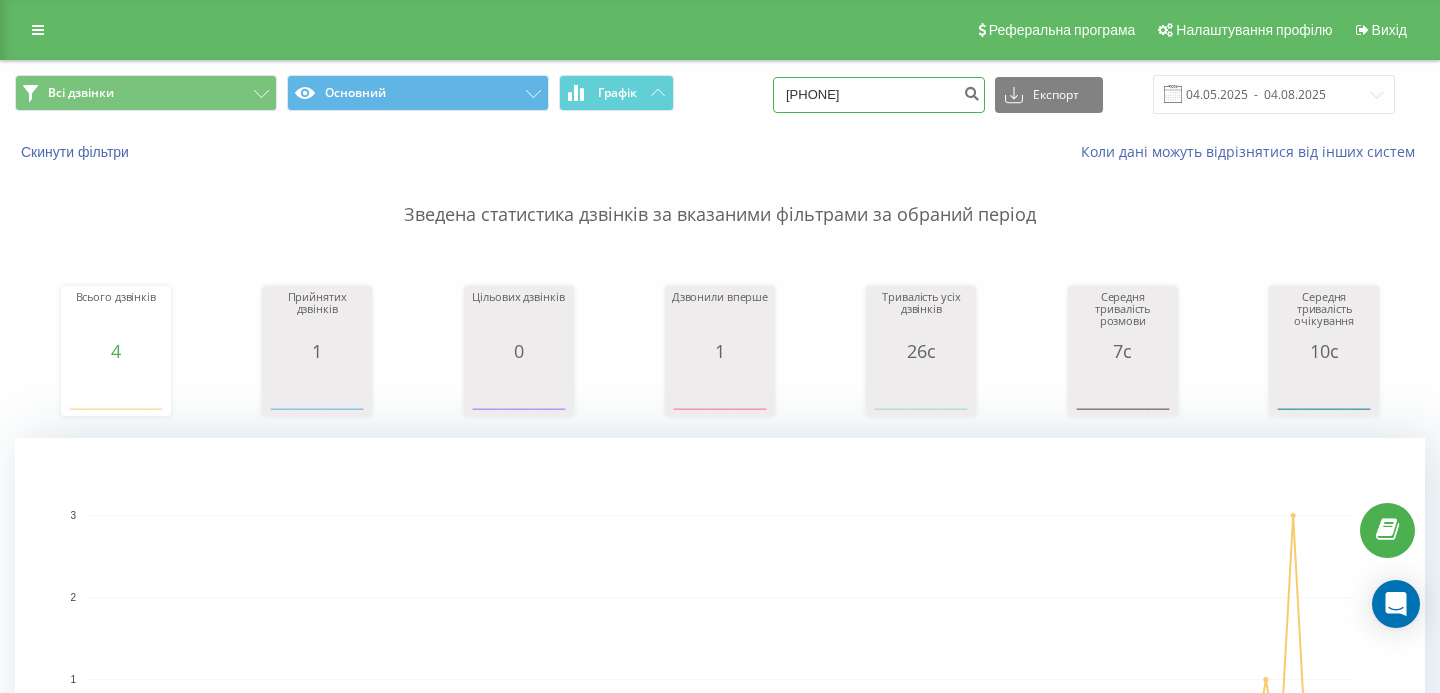 click on "0677106096" at bounding box center (879, 95) 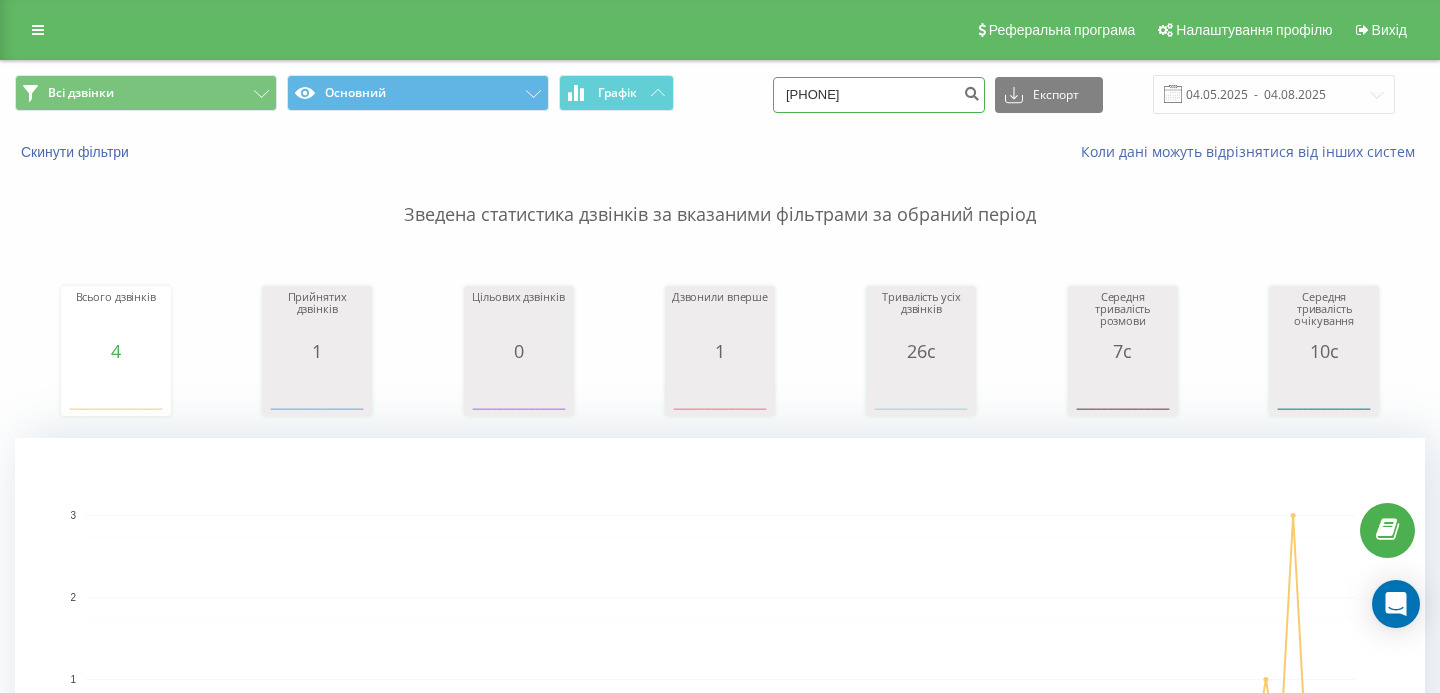 click on "0677106096" at bounding box center (879, 95) 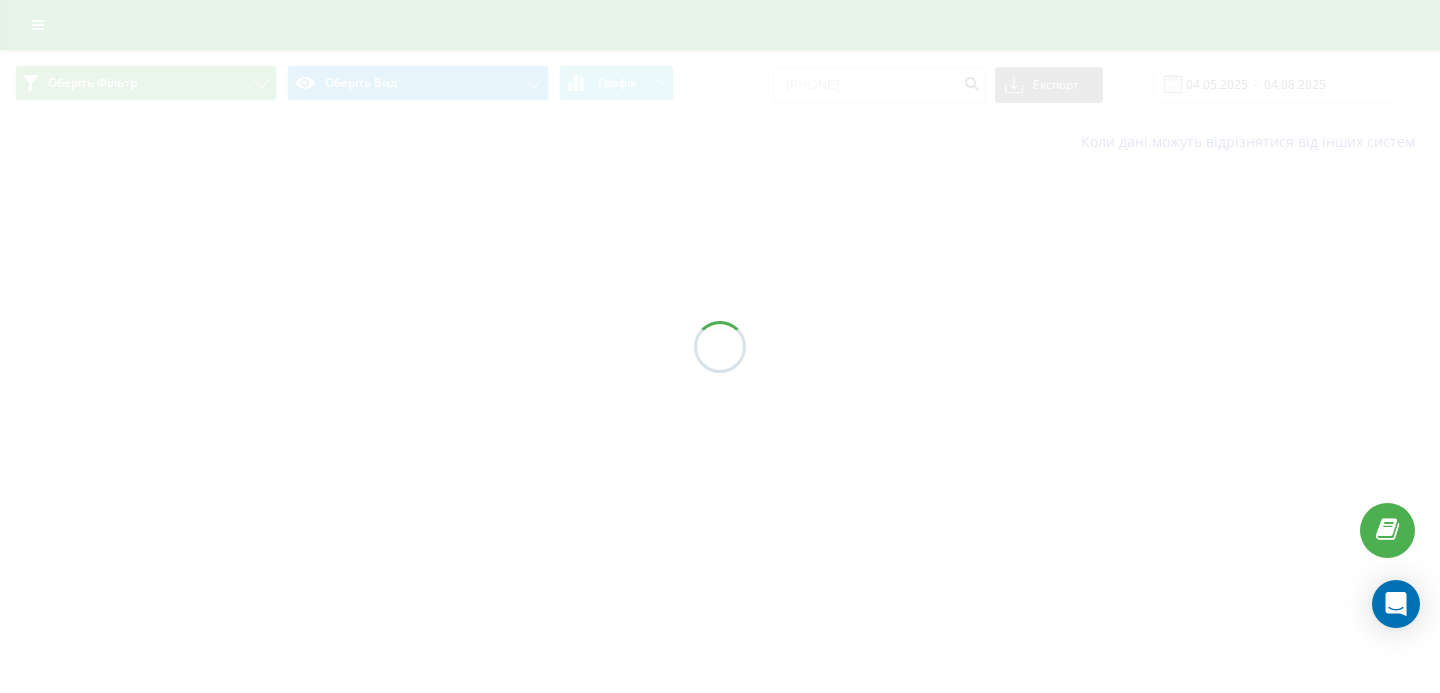 scroll, scrollTop: 0, scrollLeft: 0, axis: both 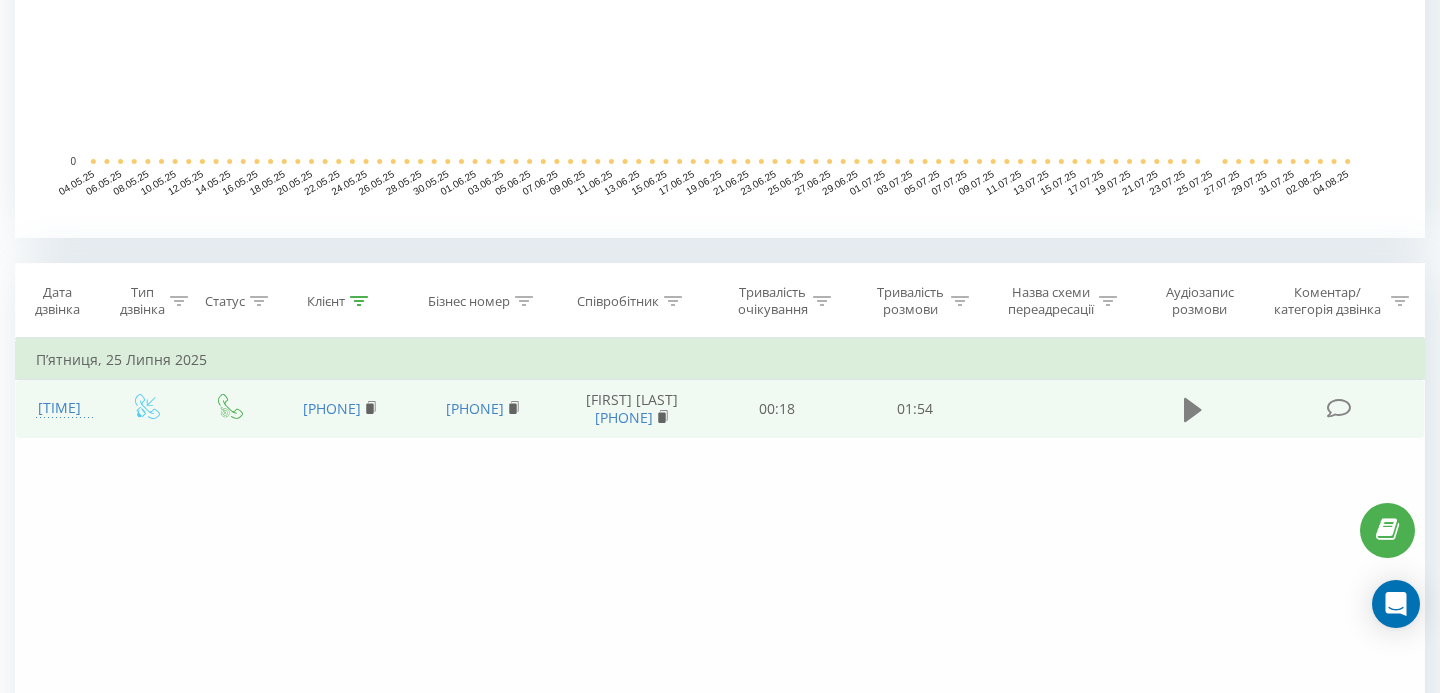 click 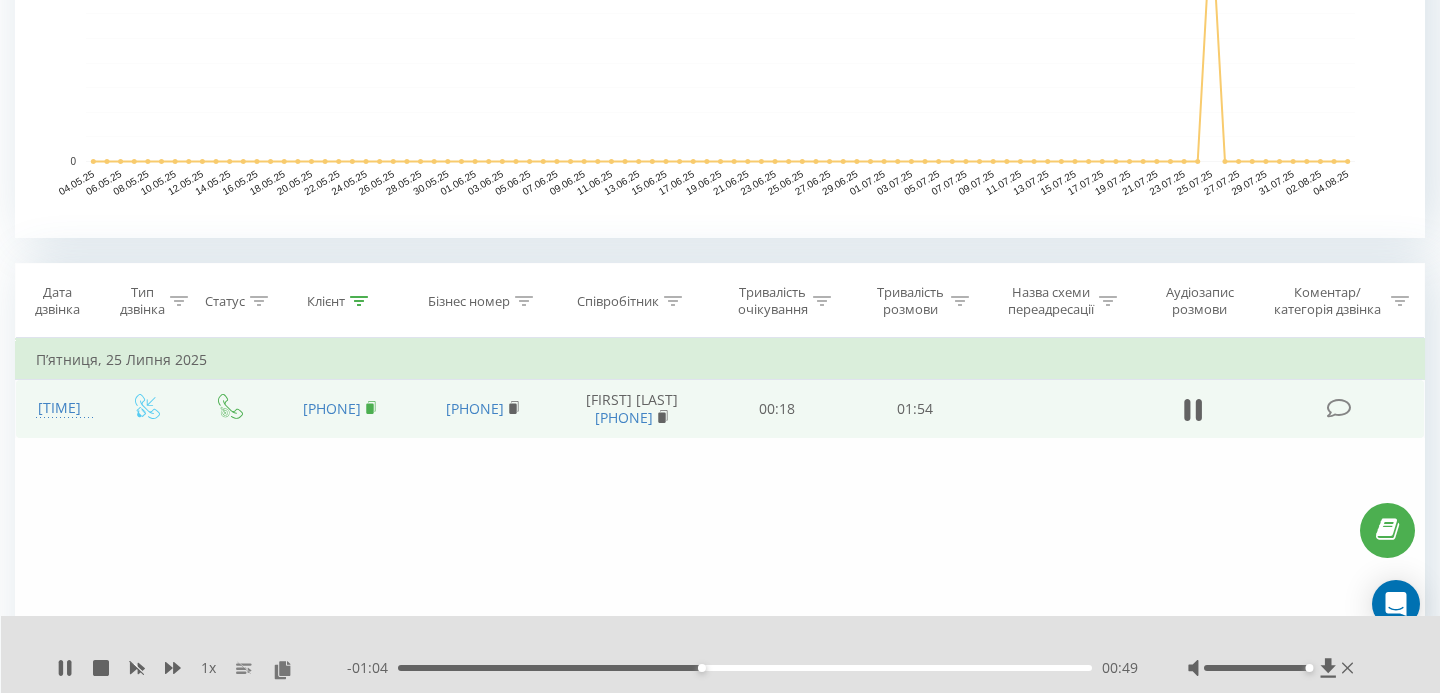 click 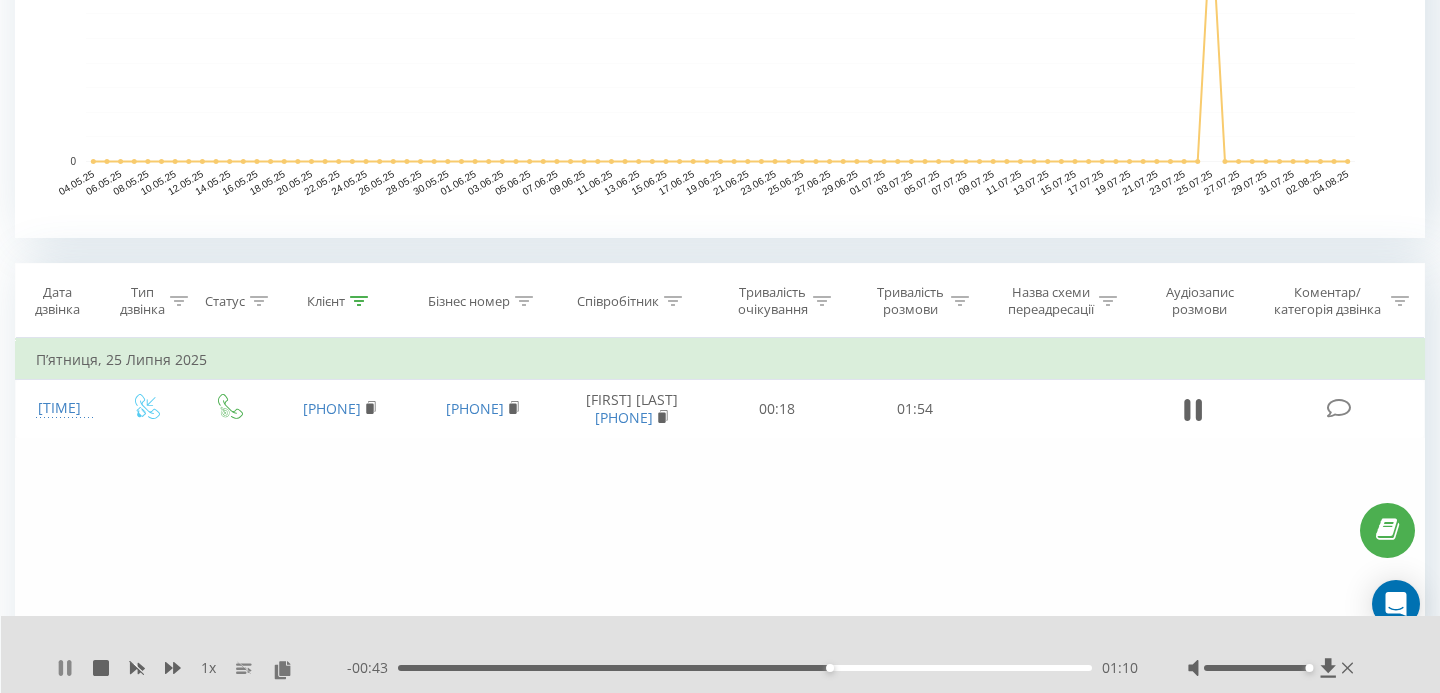 click 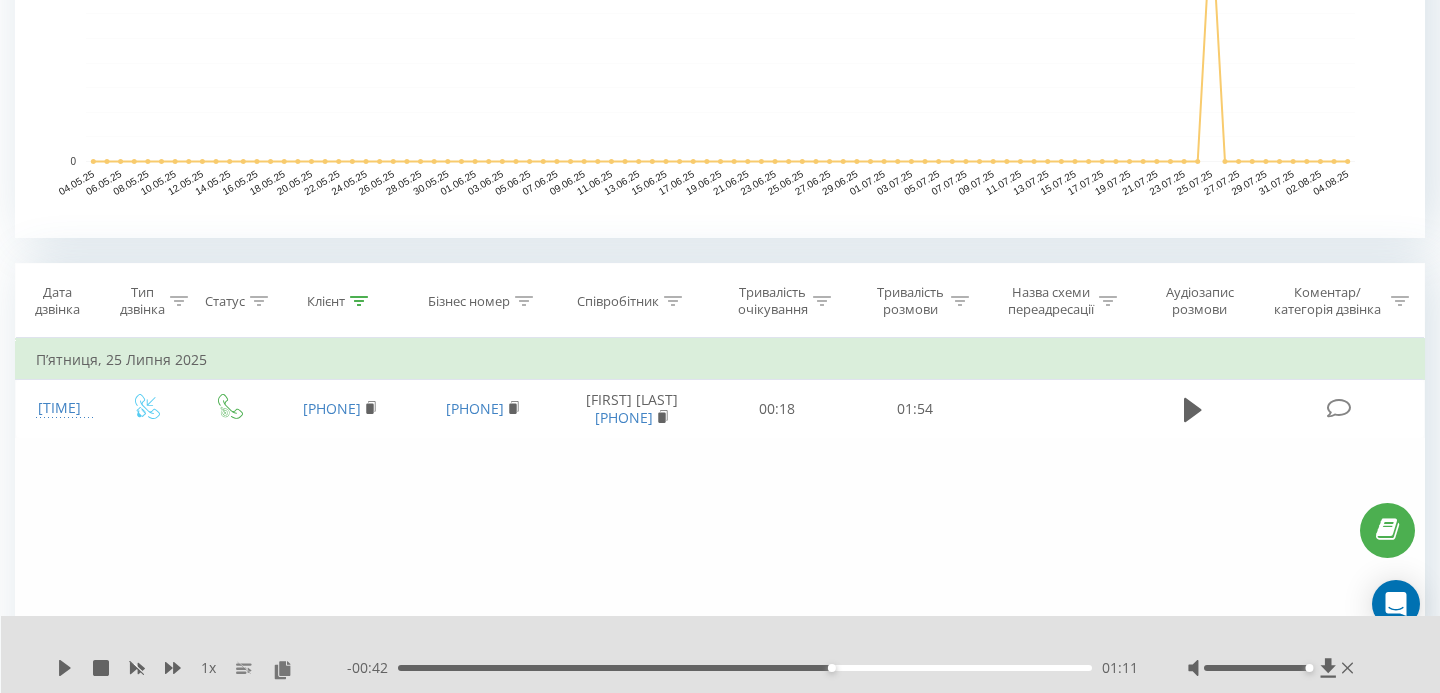 scroll, scrollTop: 0, scrollLeft: 0, axis: both 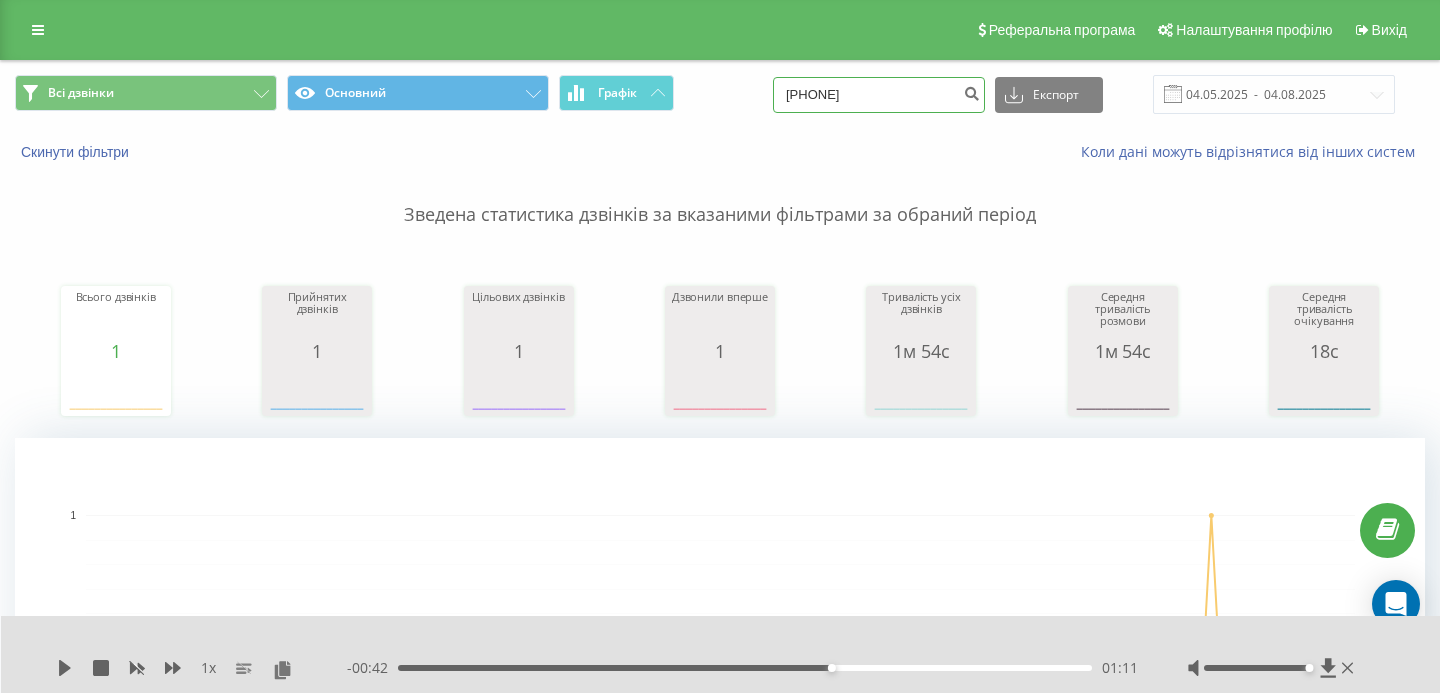 click on "[PHONE]" at bounding box center [879, 95] 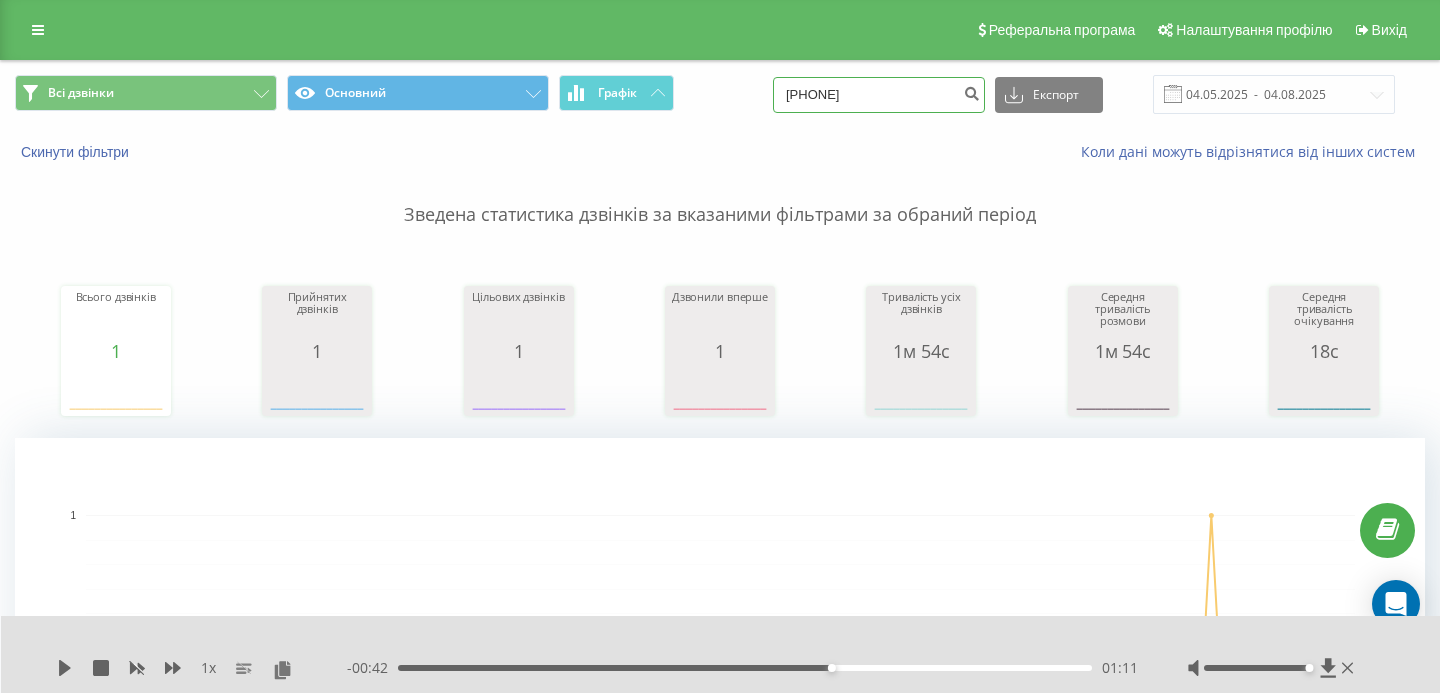 type on "[PHONE]" 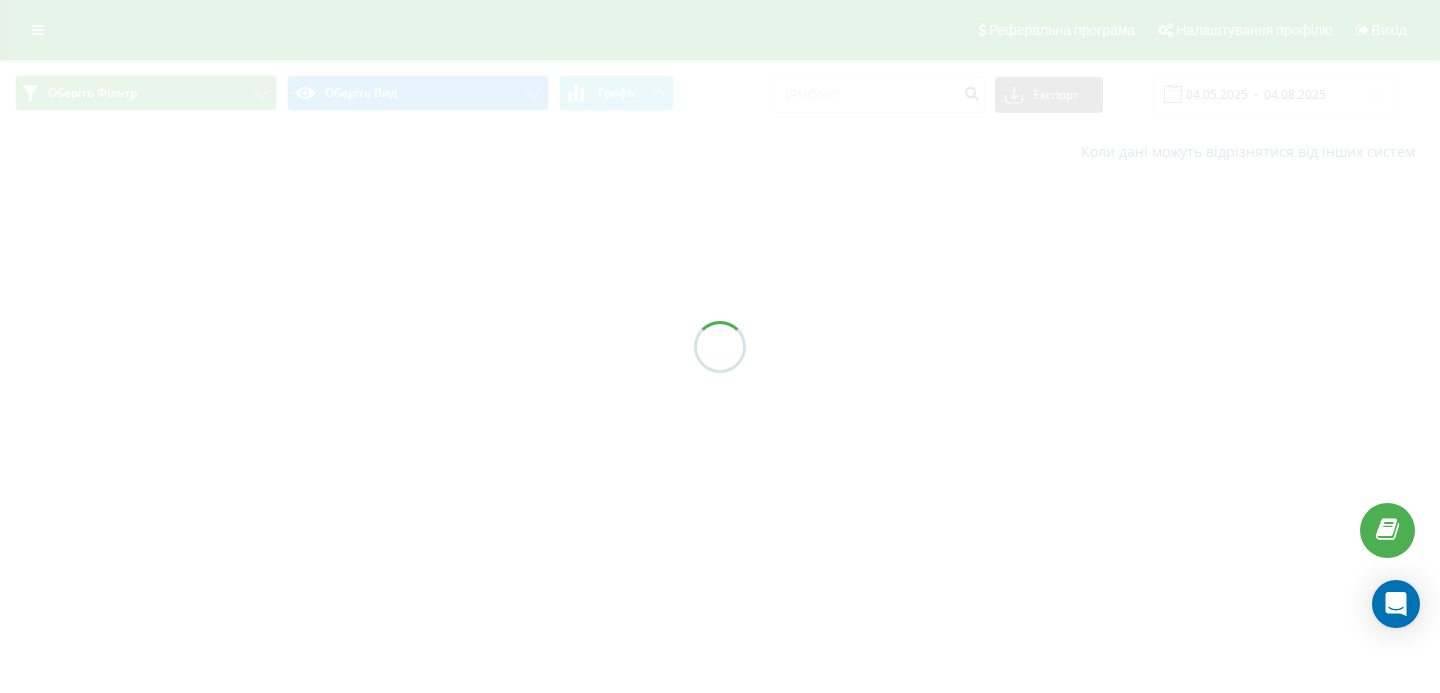 scroll, scrollTop: 0, scrollLeft: 0, axis: both 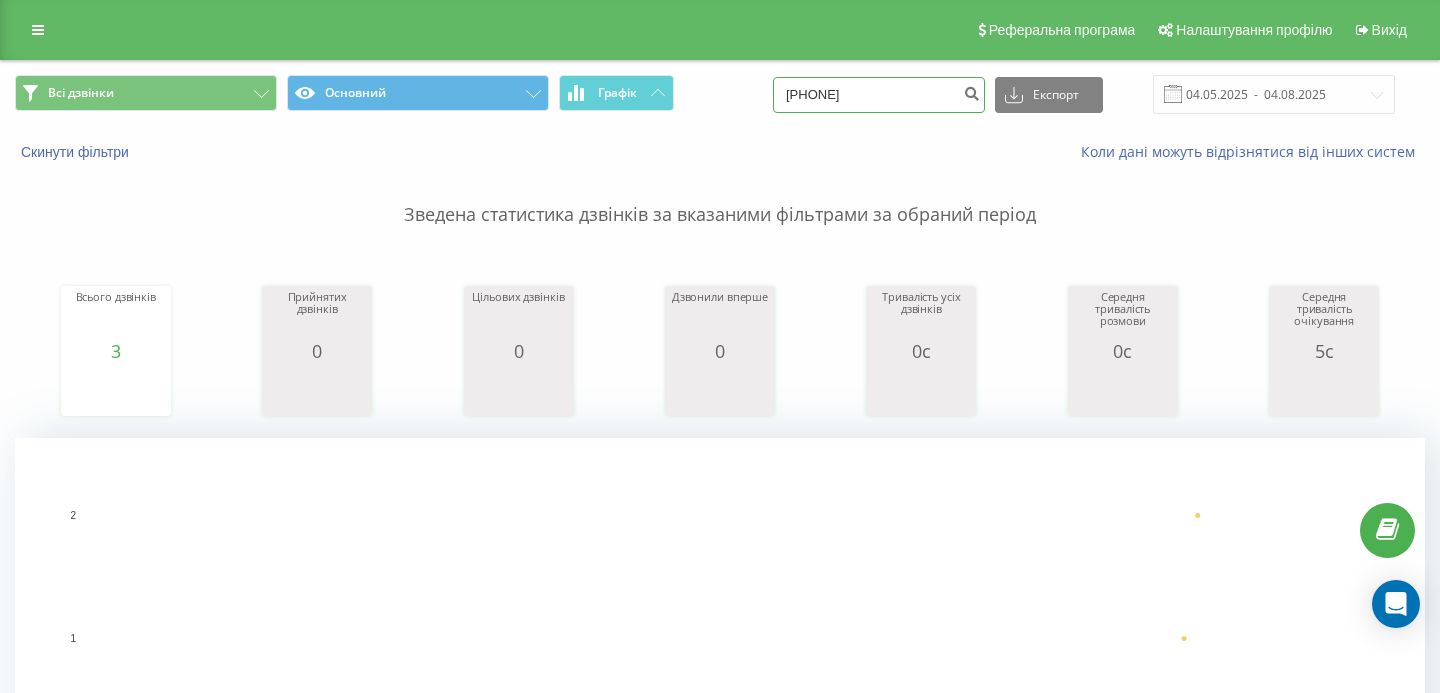 click on "[PHONE]" at bounding box center (879, 95) 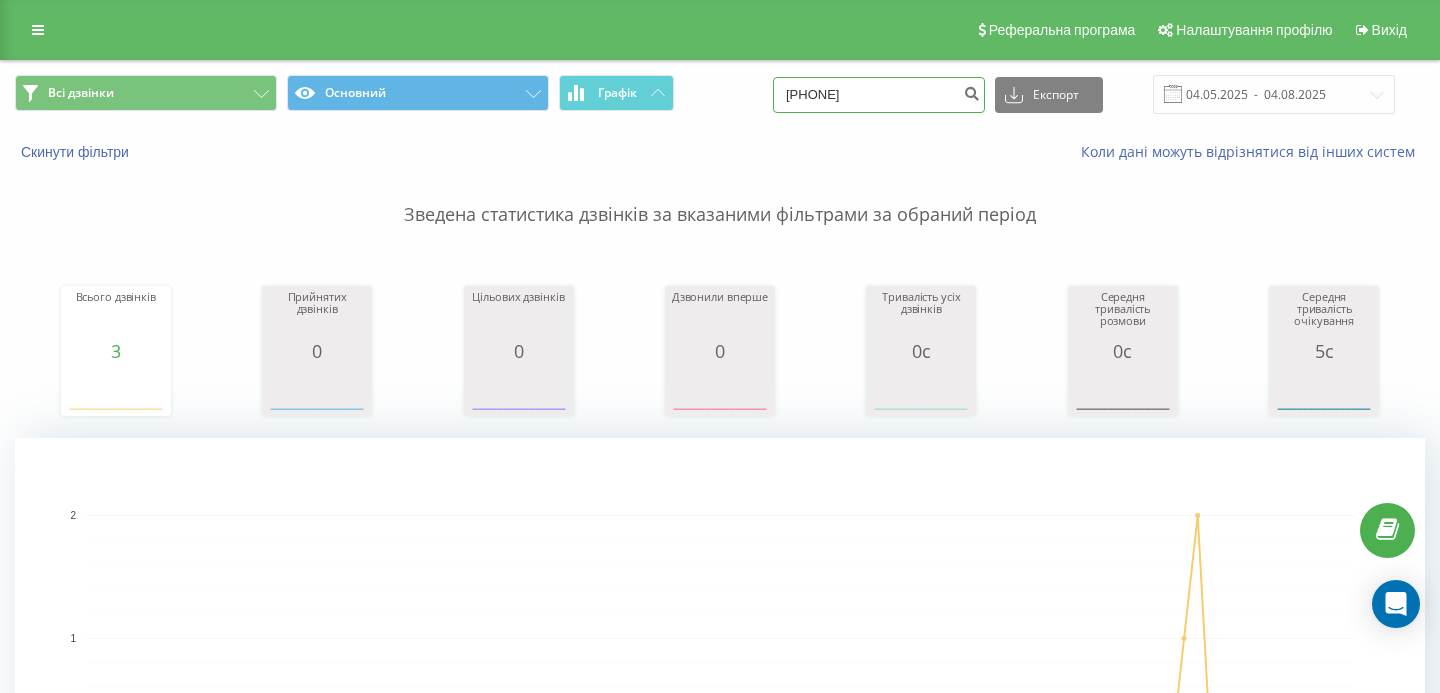 click on "[PHONE]" at bounding box center (879, 95) 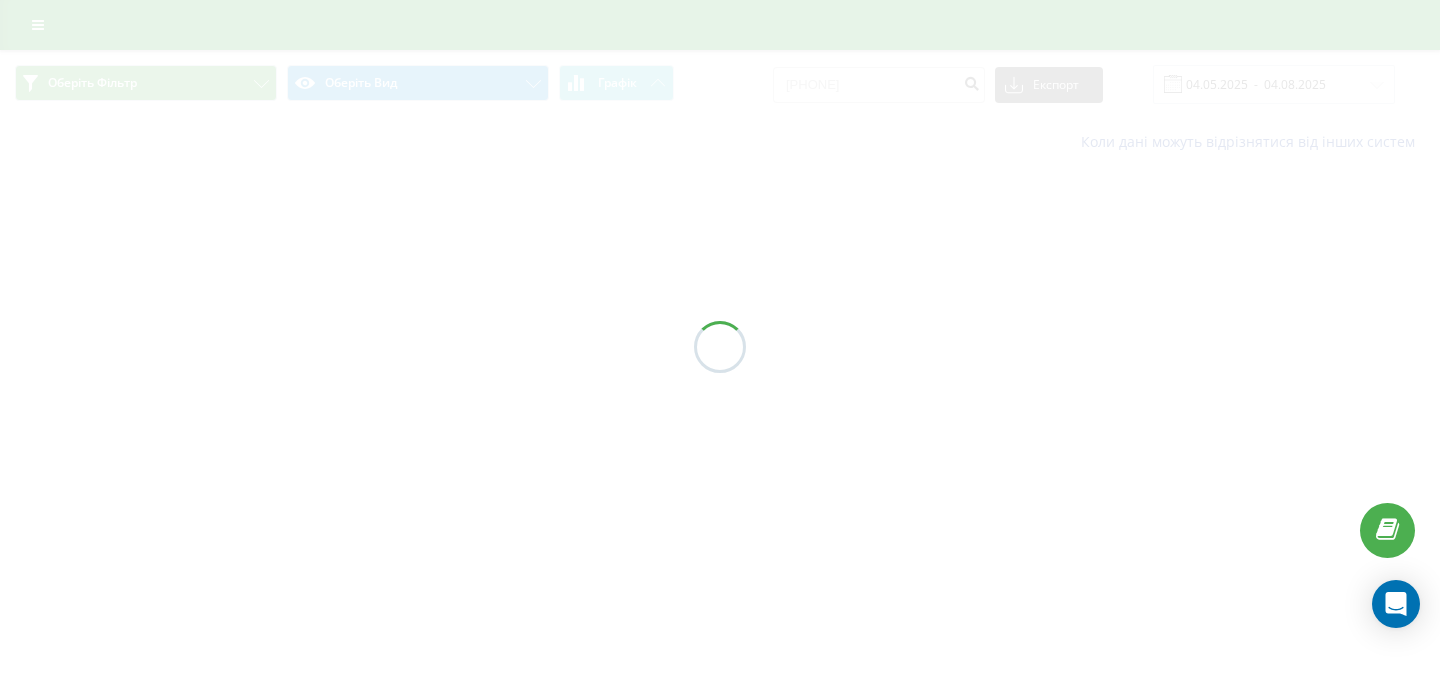 scroll, scrollTop: 0, scrollLeft: 0, axis: both 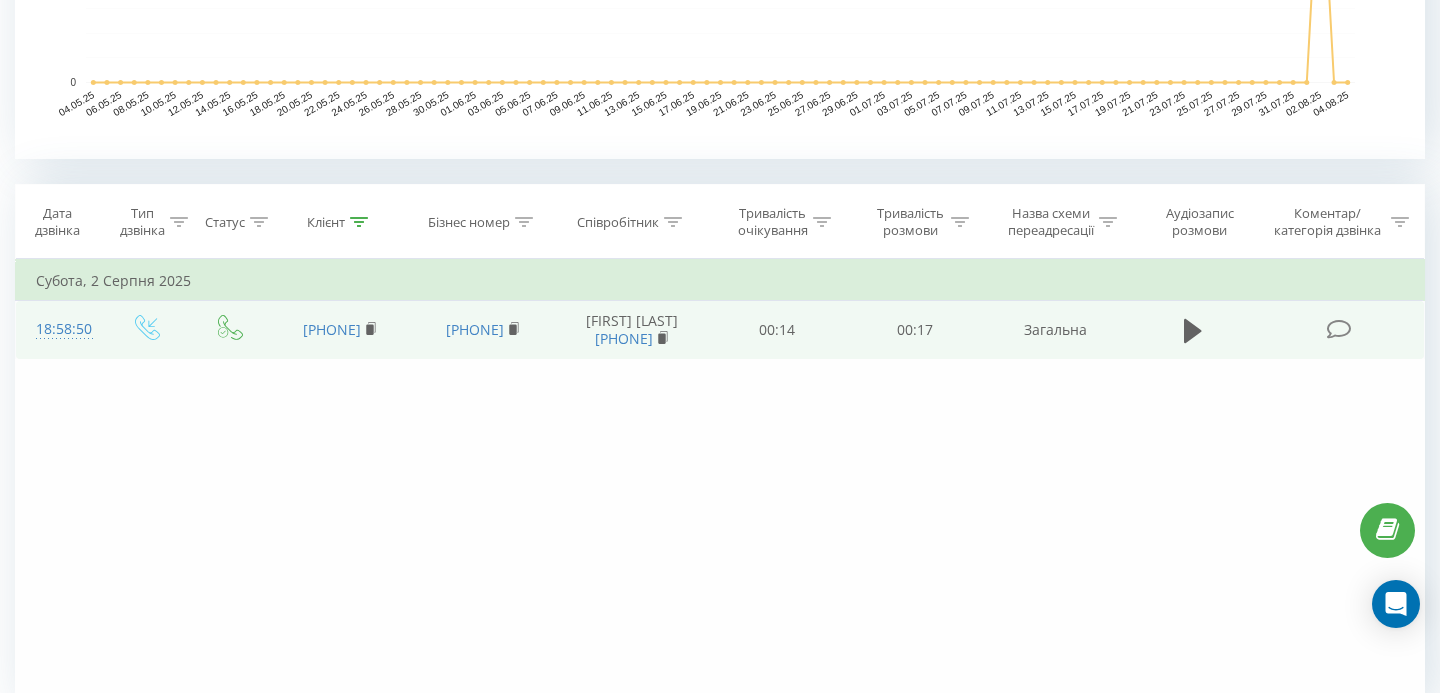 click at bounding box center (1193, 339) 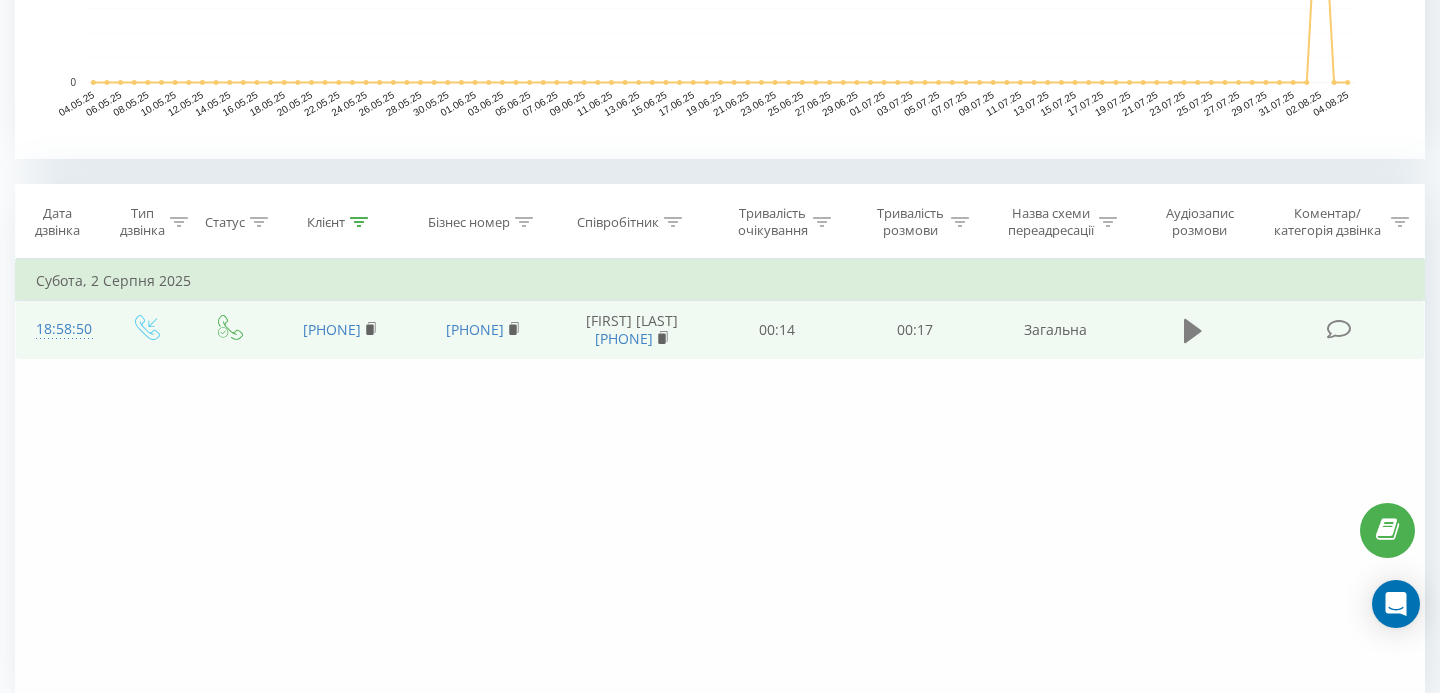 click at bounding box center (1193, 331) 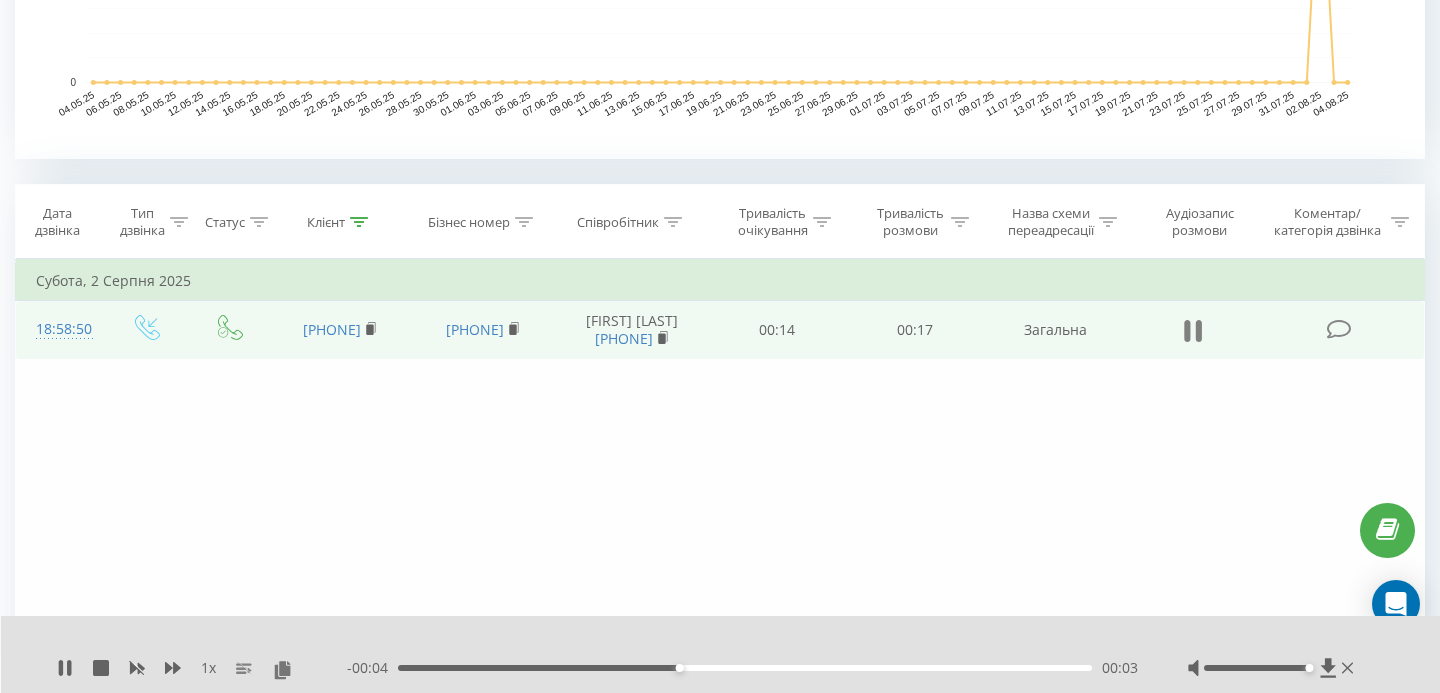 click 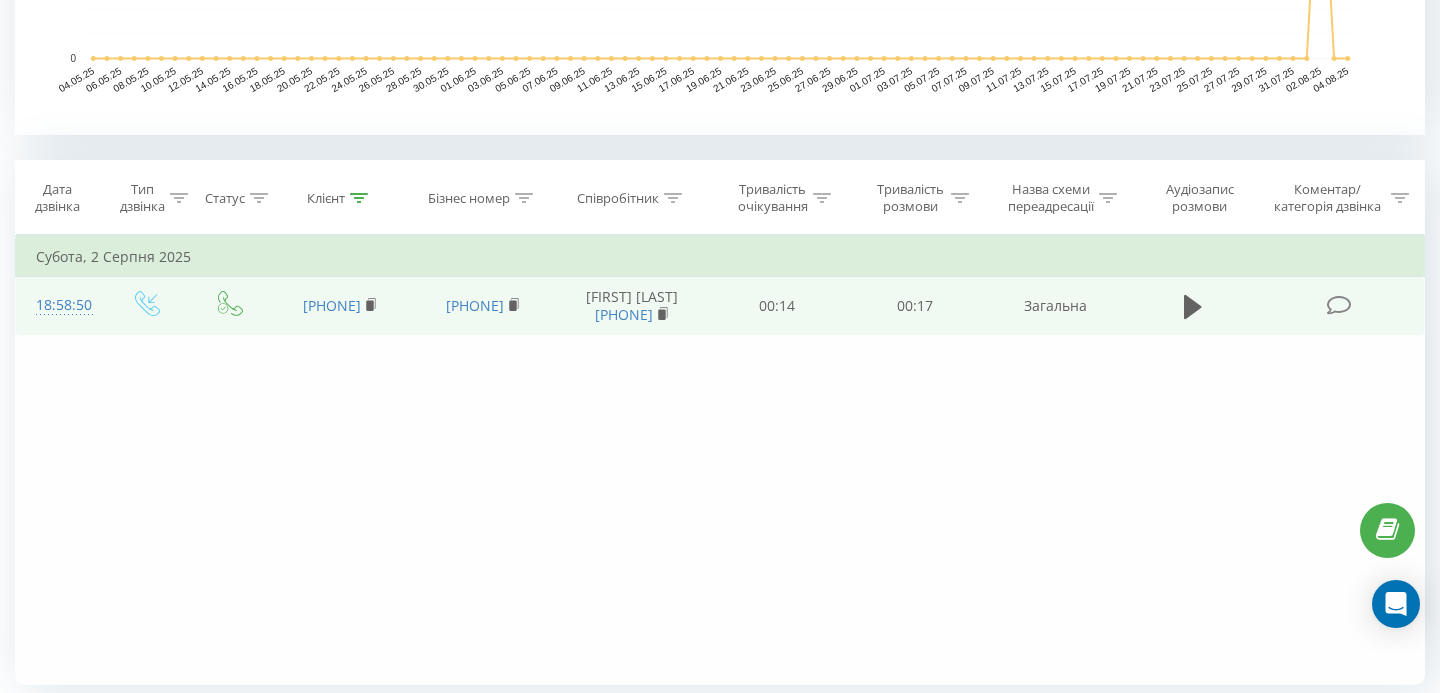 scroll, scrollTop: 733, scrollLeft: 0, axis: vertical 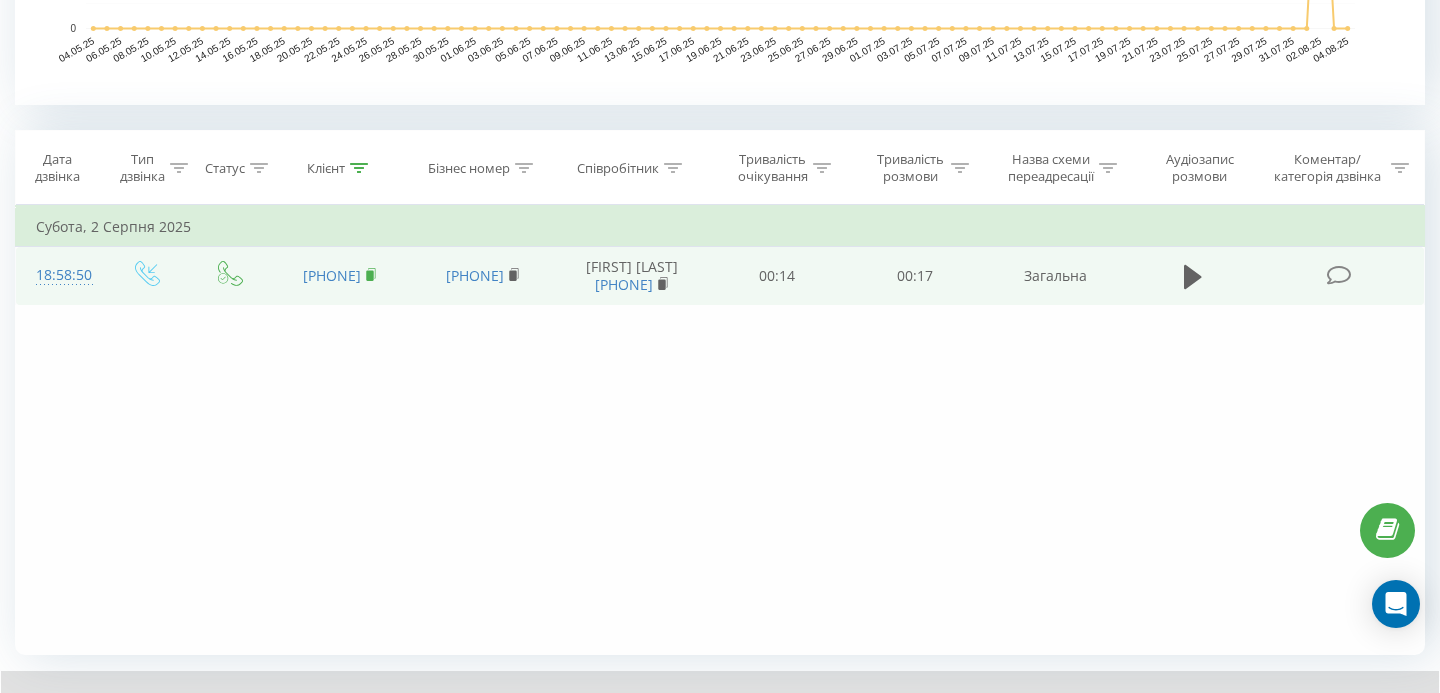 click 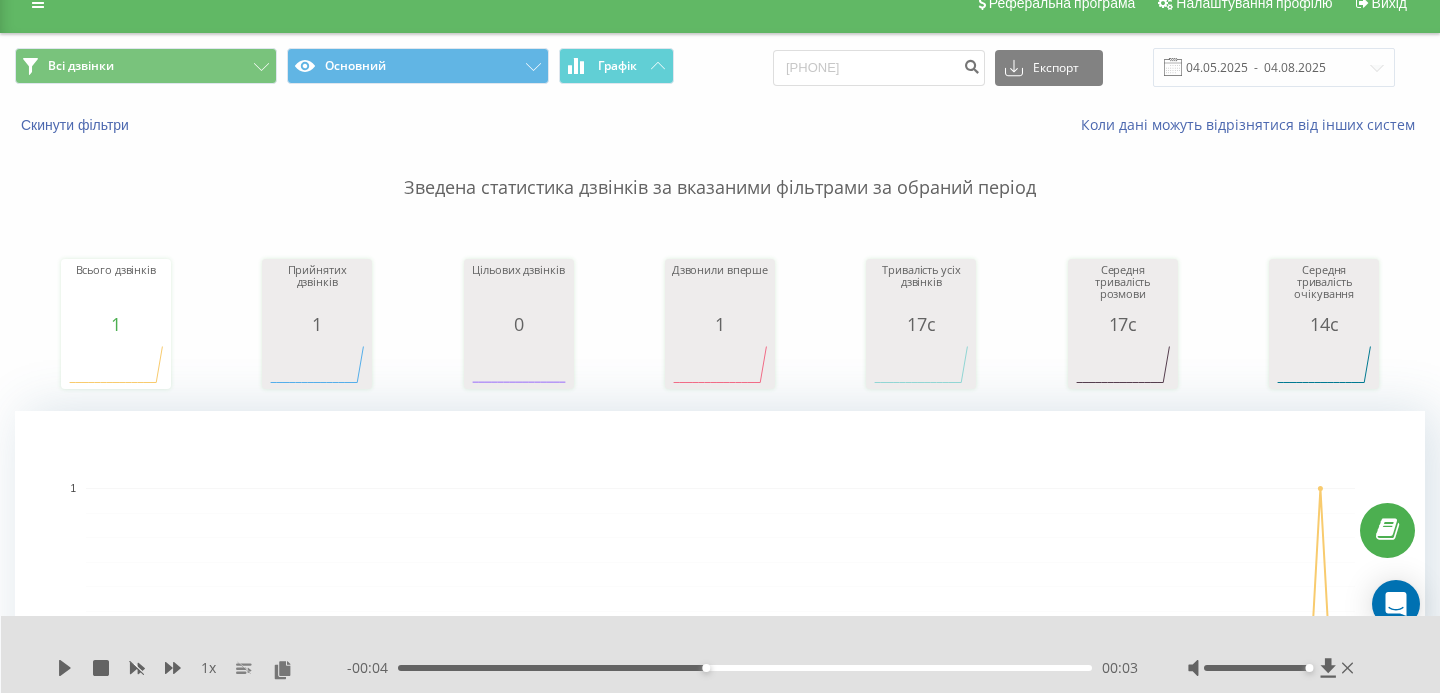 scroll, scrollTop: 0, scrollLeft: 0, axis: both 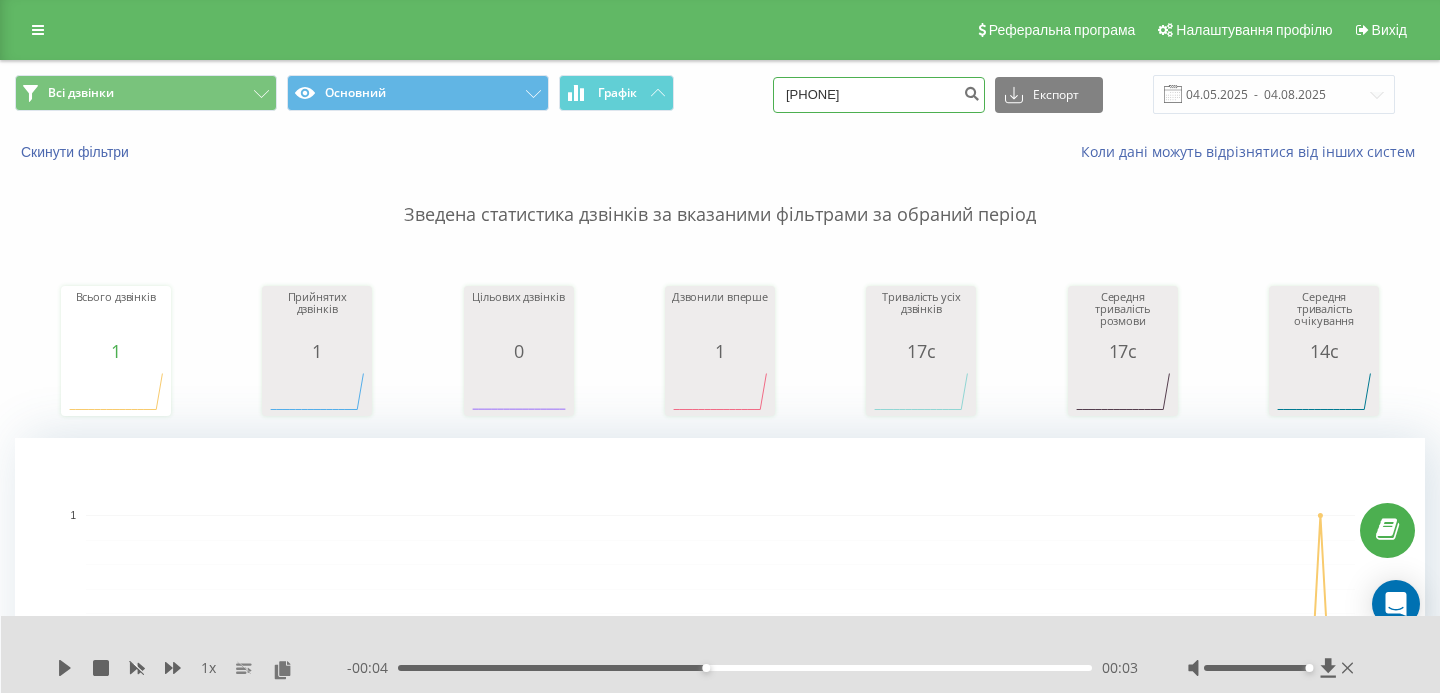 click on "0955724447" at bounding box center (879, 95) 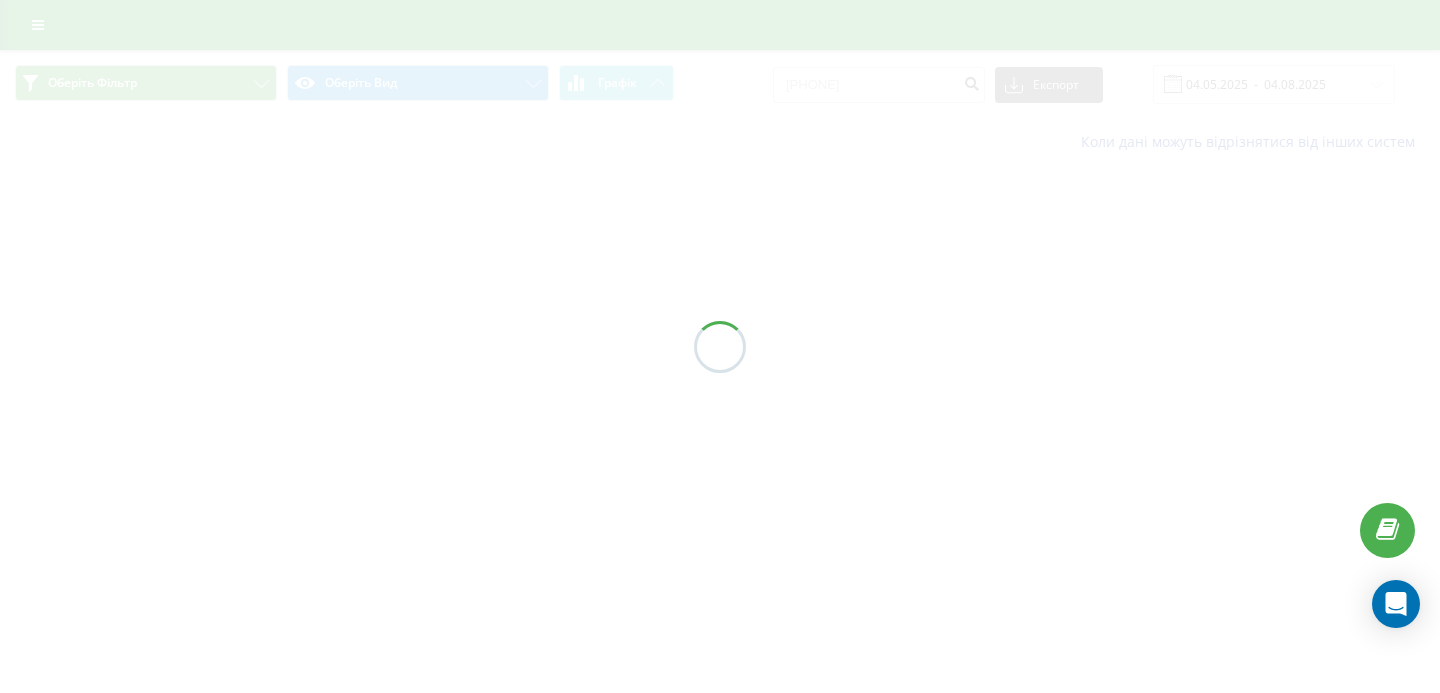 scroll, scrollTop: 0, scrollLeft: 0, axis: both 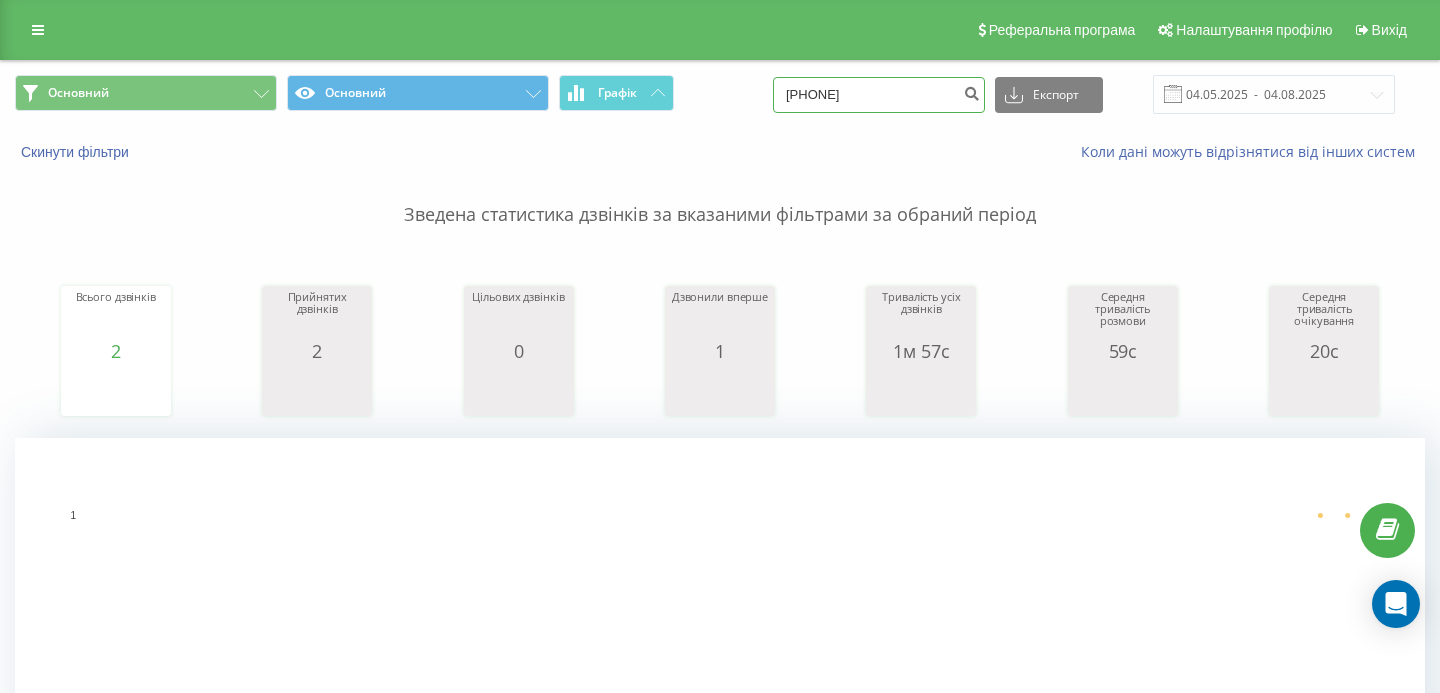 click on "[PHONE]" at bounding box center (879, 95) 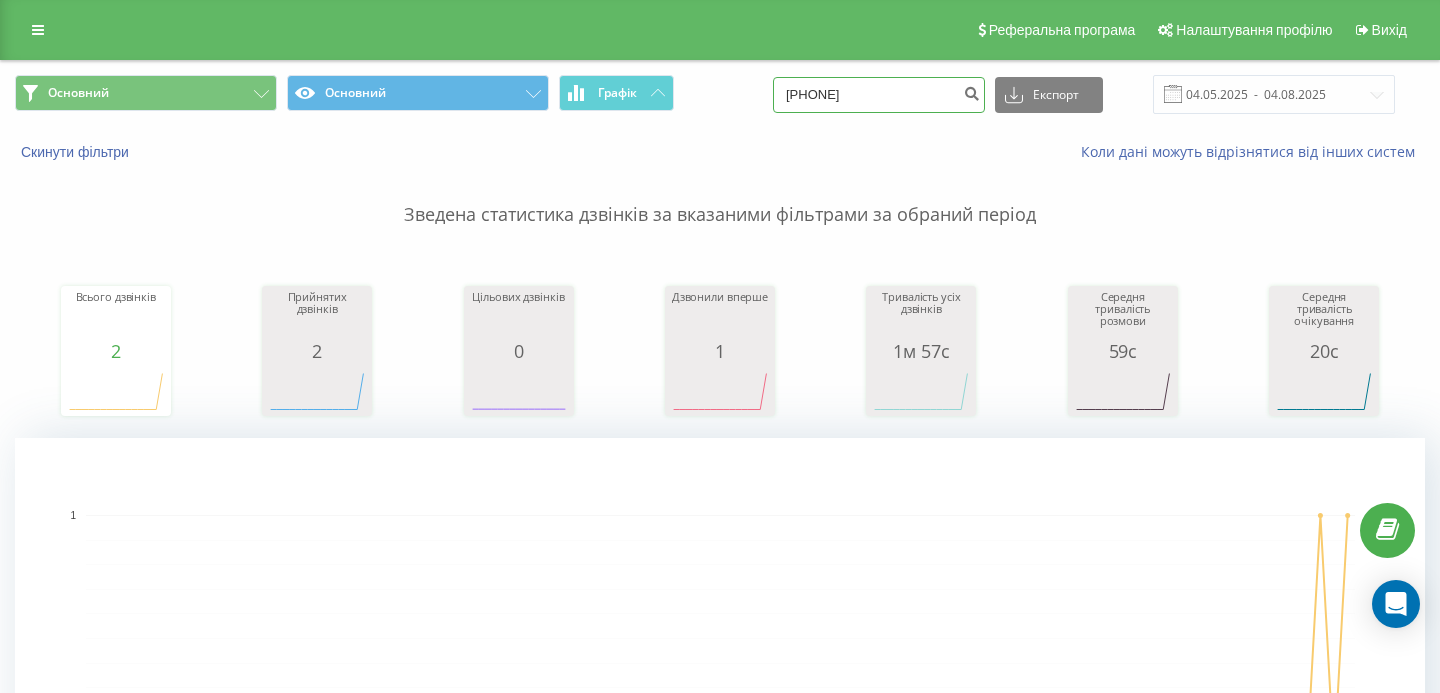 click on "[PHONE]" at bounding box center (879, 95) 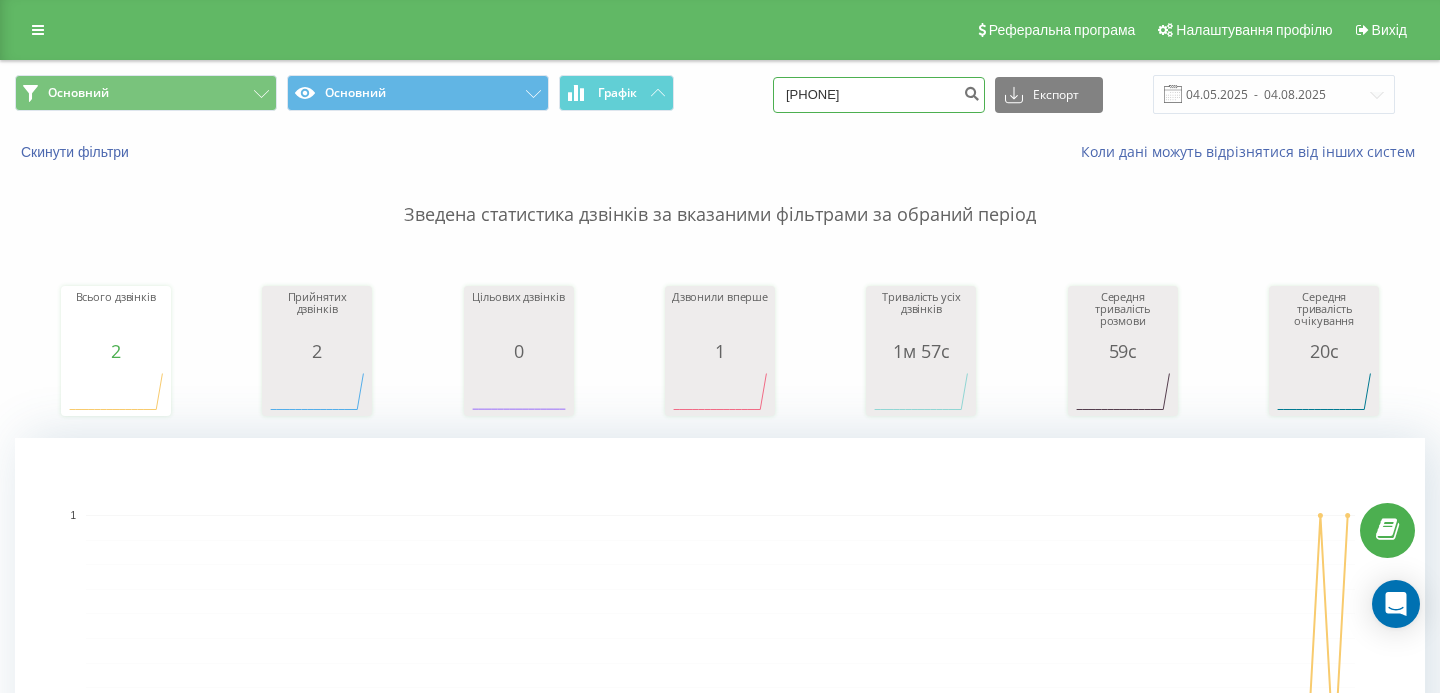 type on "0993699108" 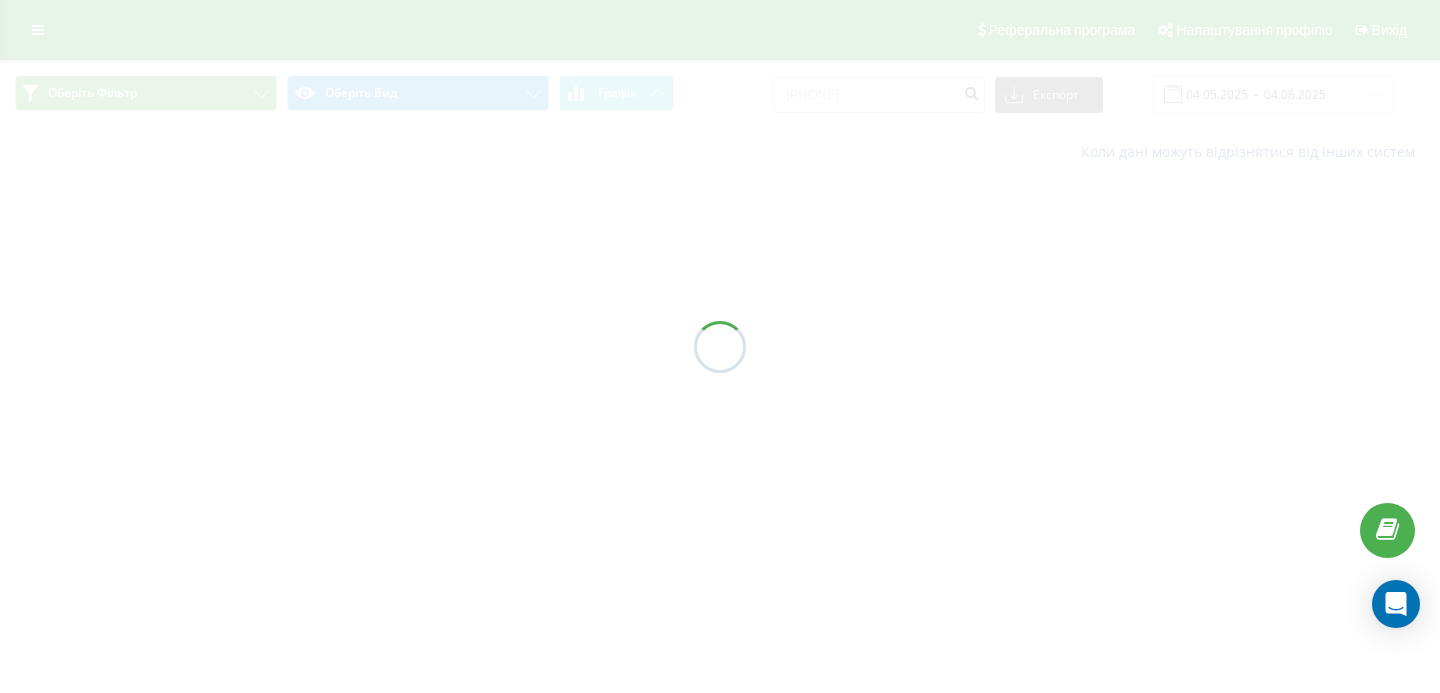 scroll, scrollTop: 0, scrollLeft: 0, axis: both 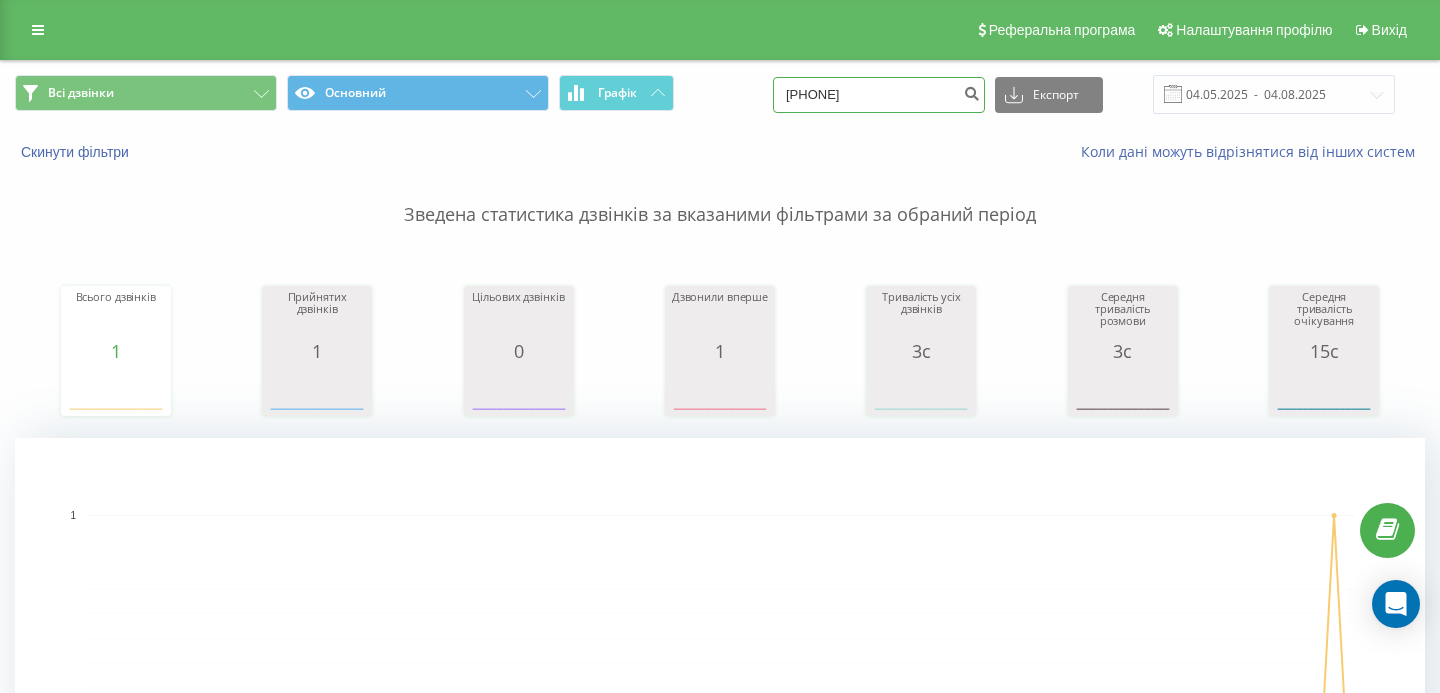 click on "0993699108" at bounding box center [879, 95] 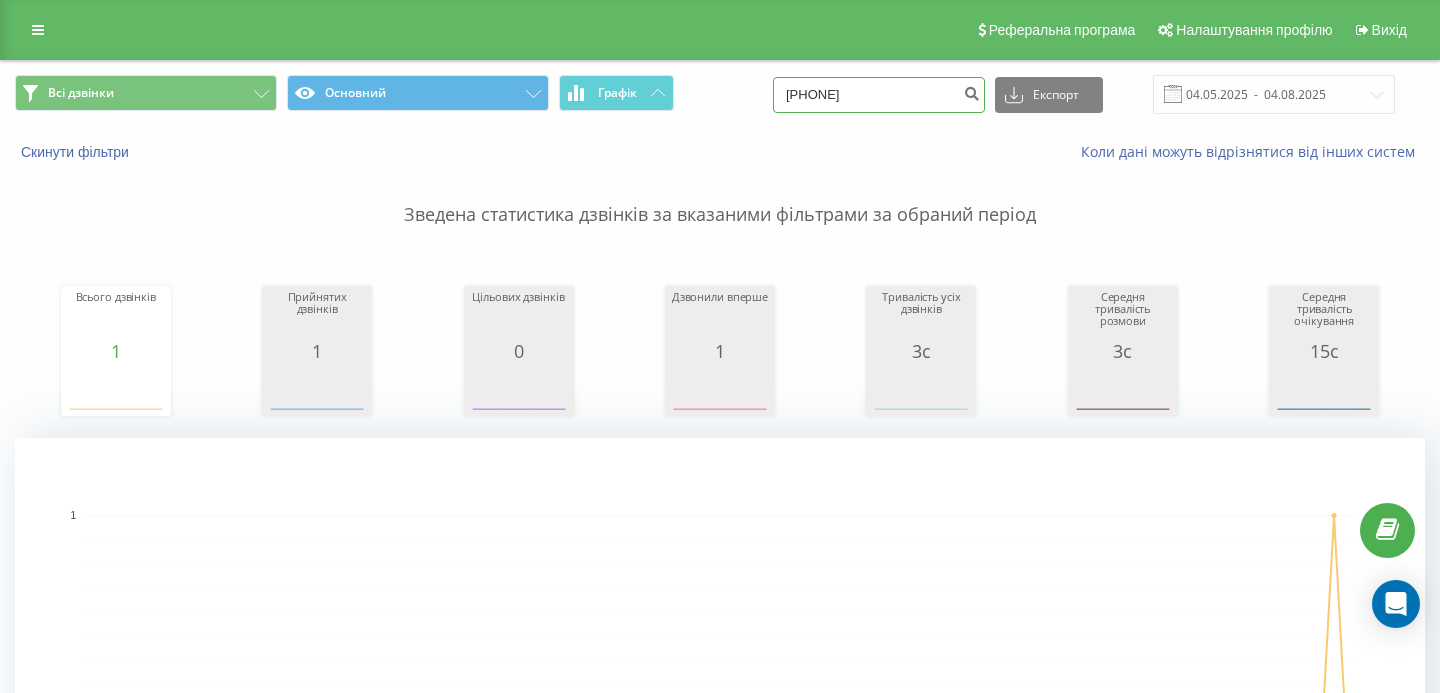 type on "0956225253" 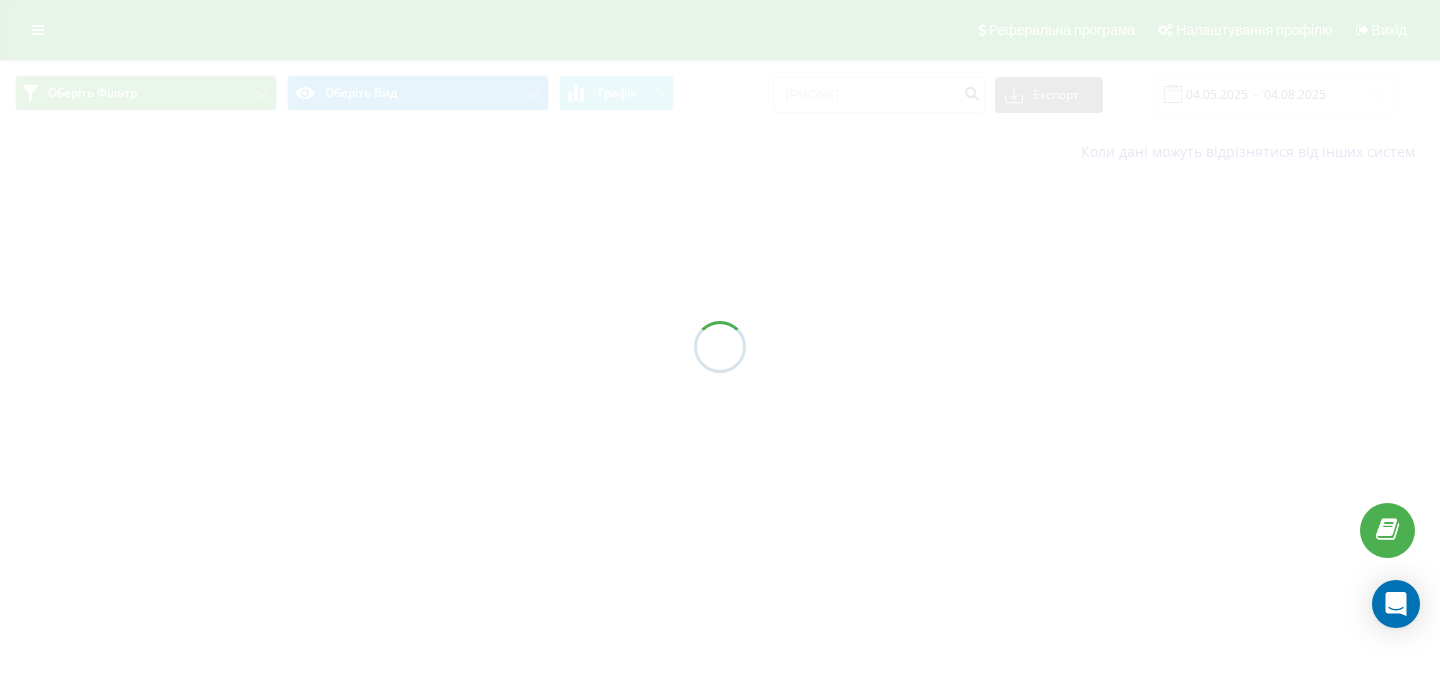 scroll, scrollTop: 0, scrollLeft: 0, axis: both 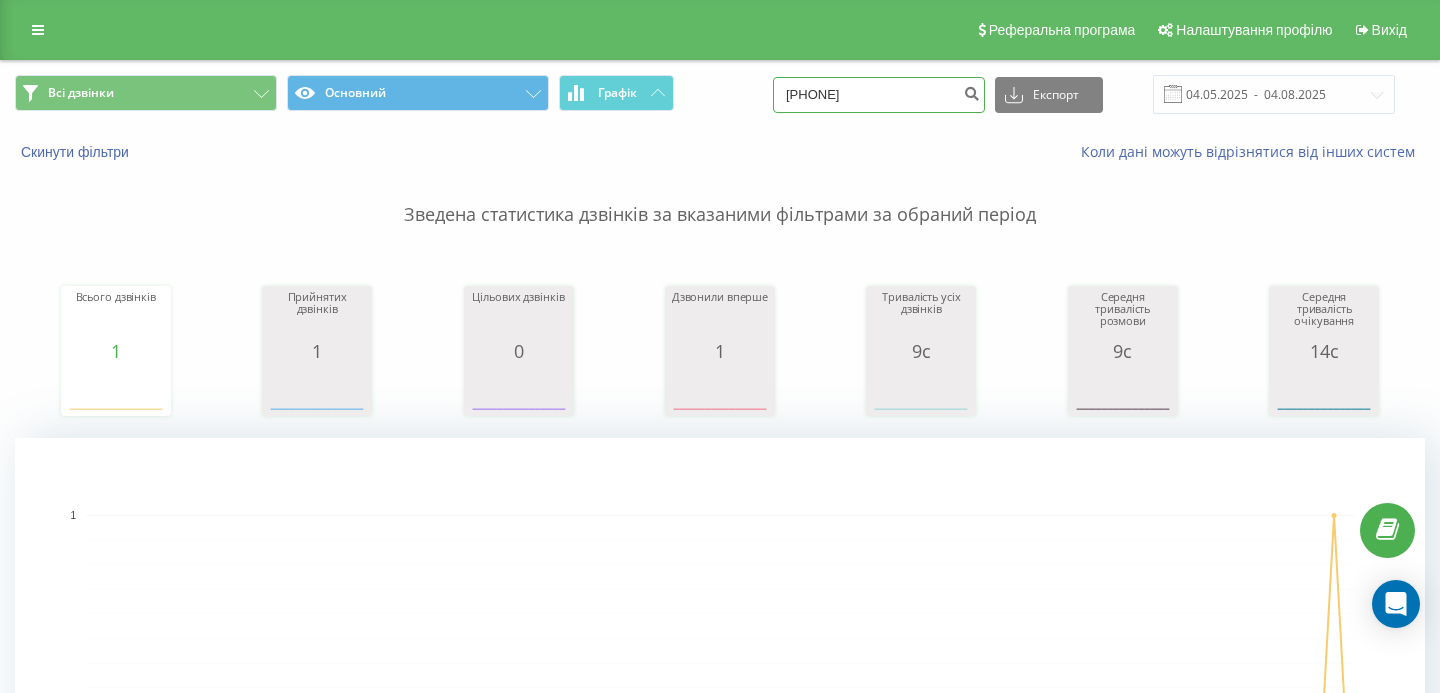 click on "0956225253" at bounding box center (879, 95) 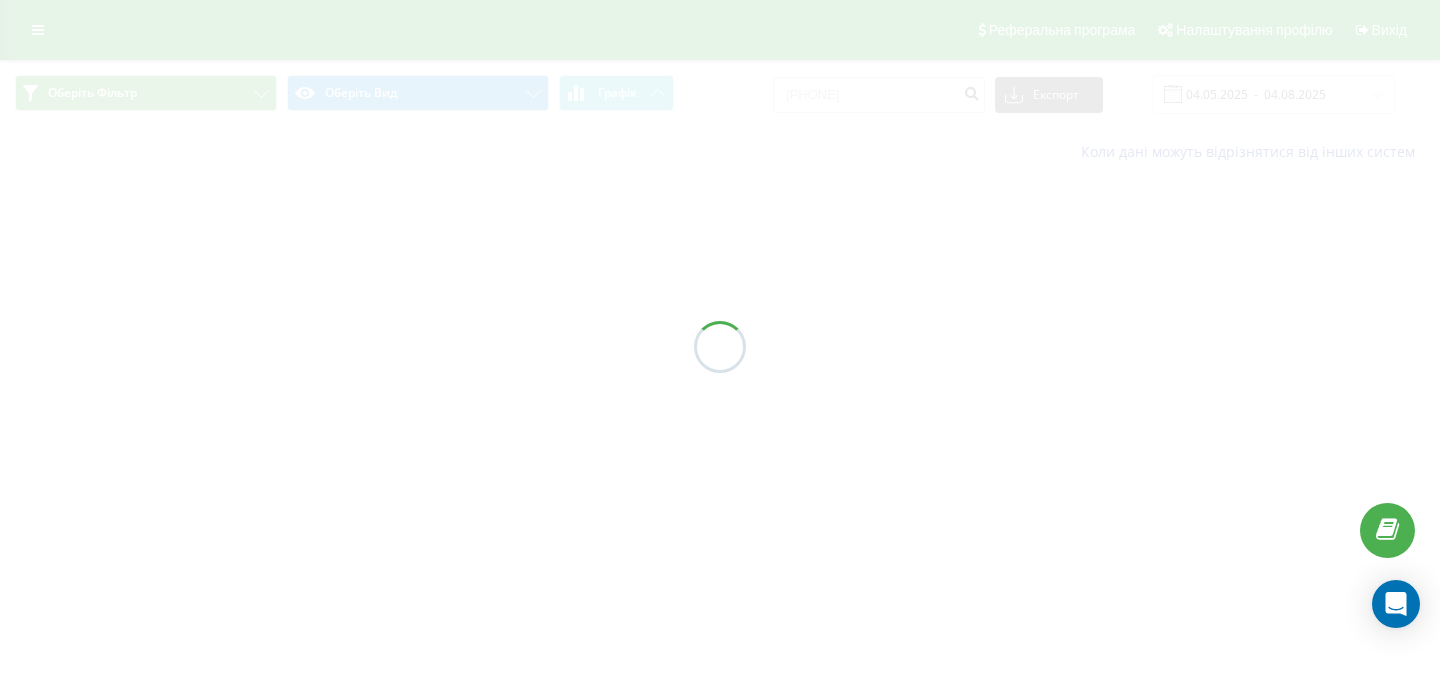 scroll, scrollTop: 0, scrollLeft: 0, axis: both 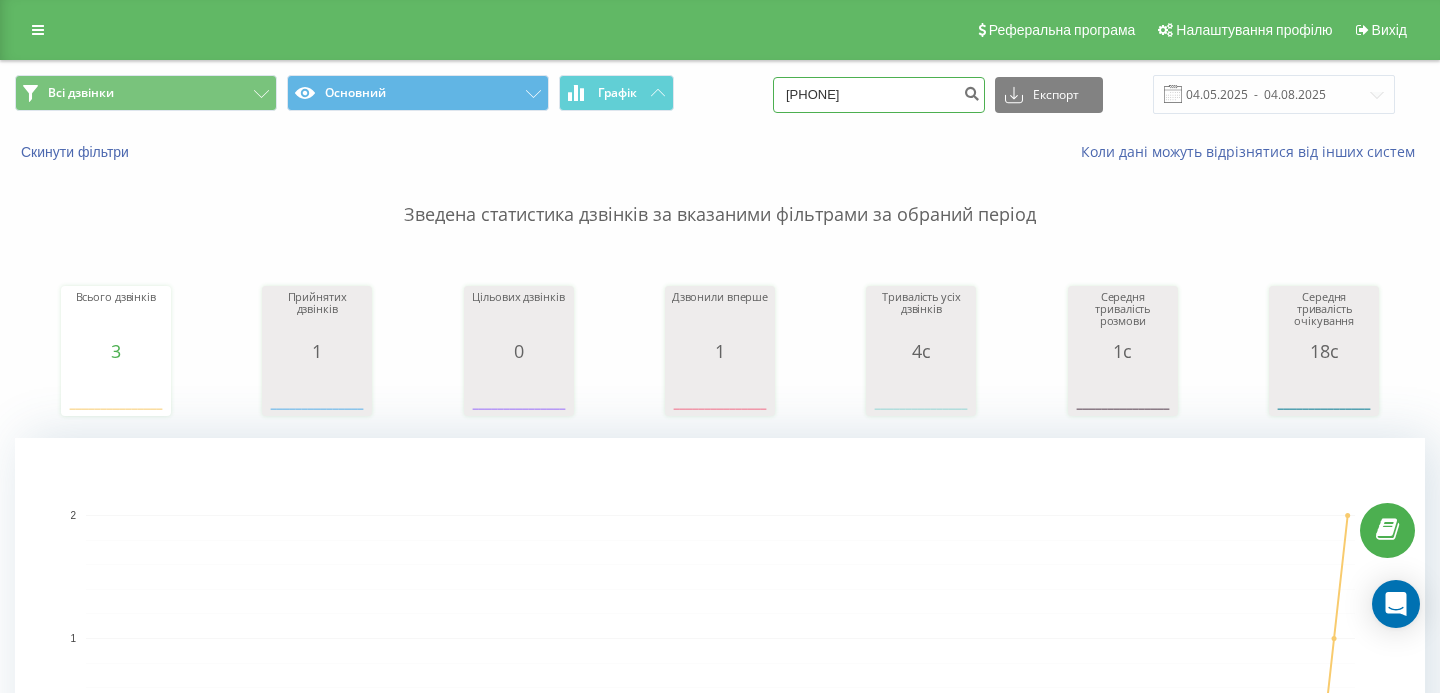 click on "[PHONE]" at bounding box center [879, 95] 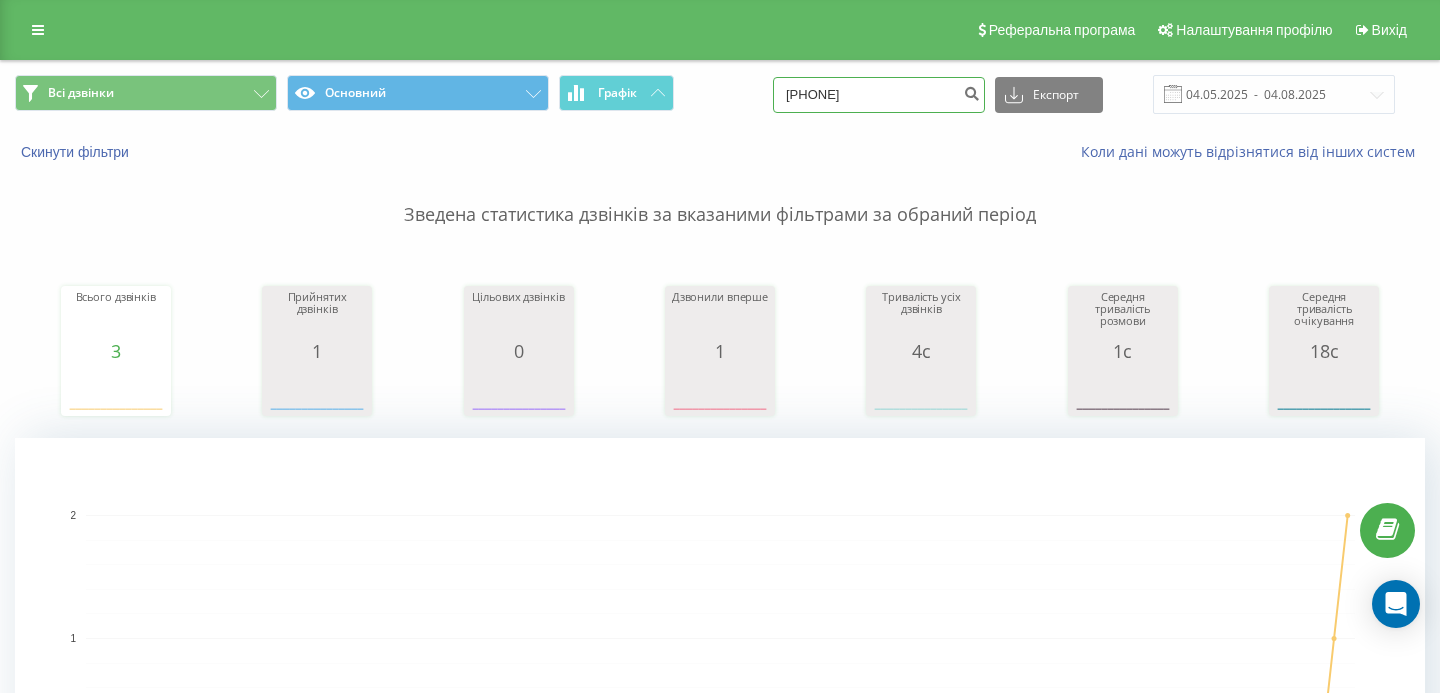 type on "0973653145" 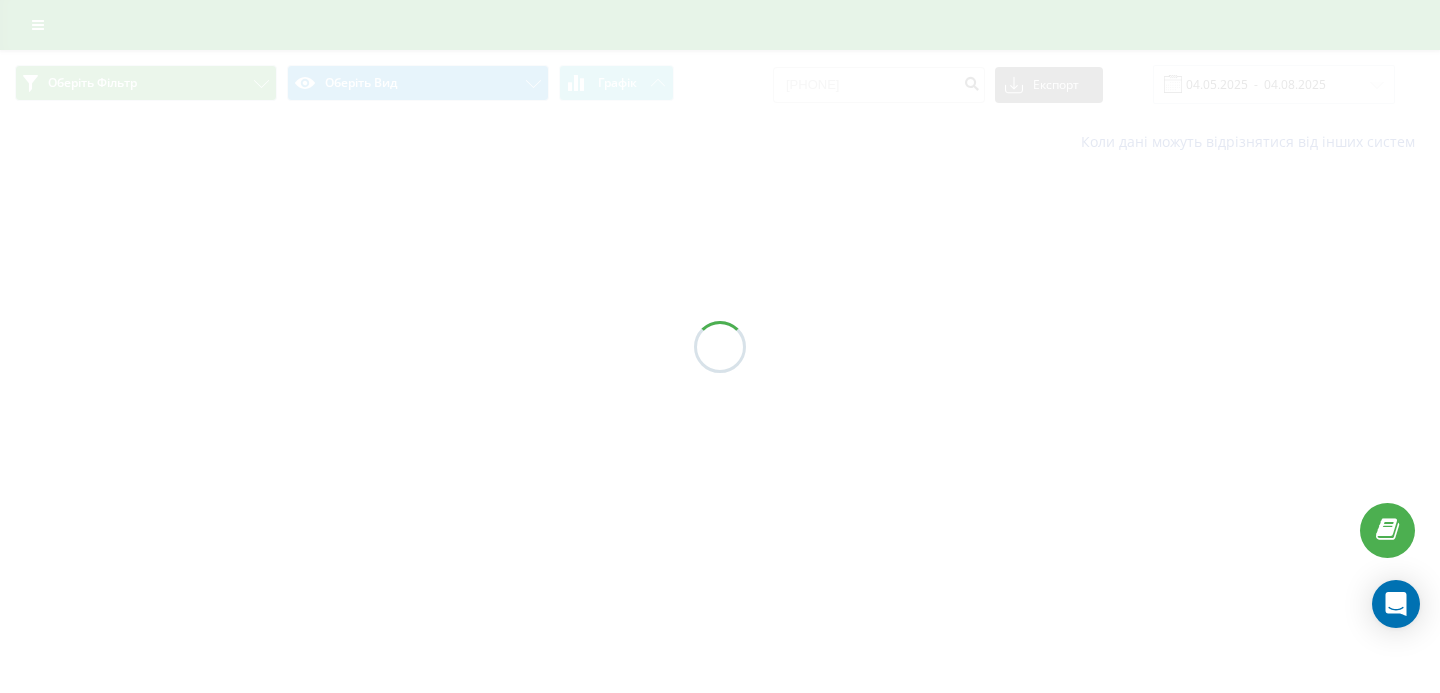 scroll, scrollTop: 0, scrollLeft: 0, axis: both 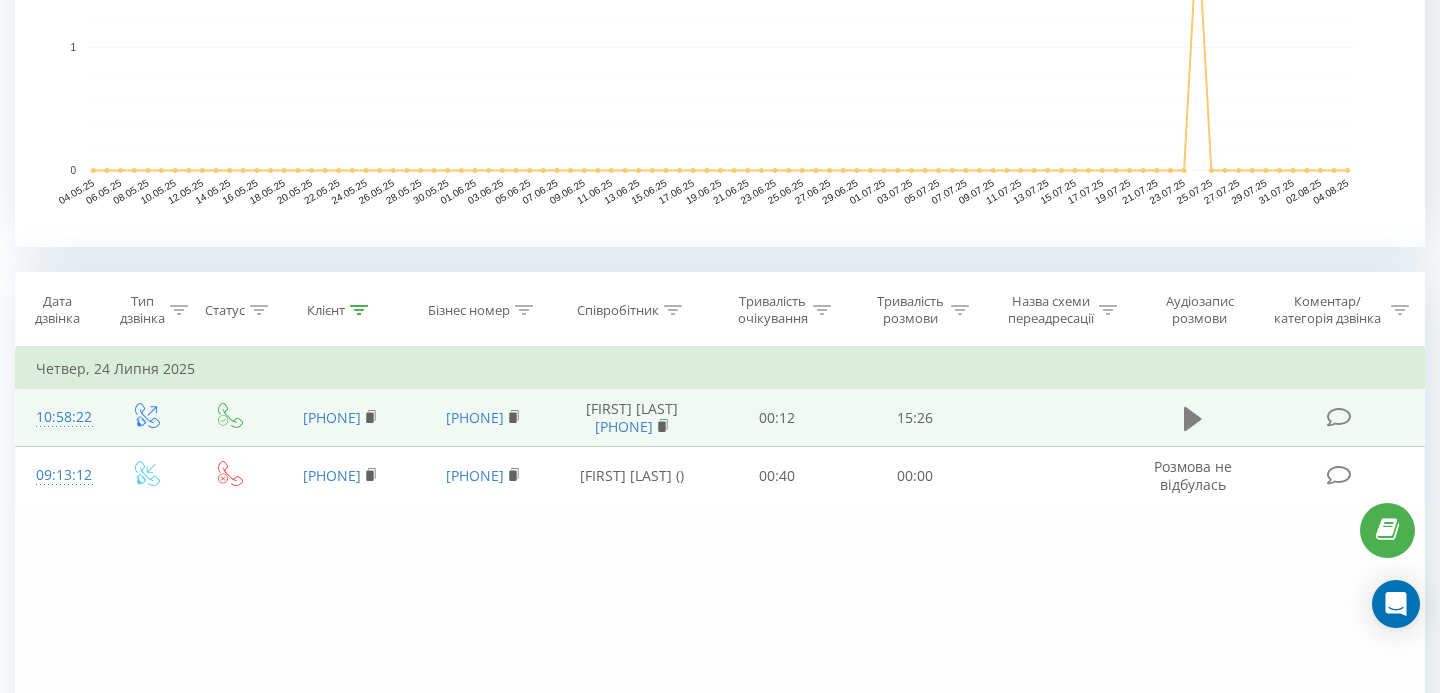 click 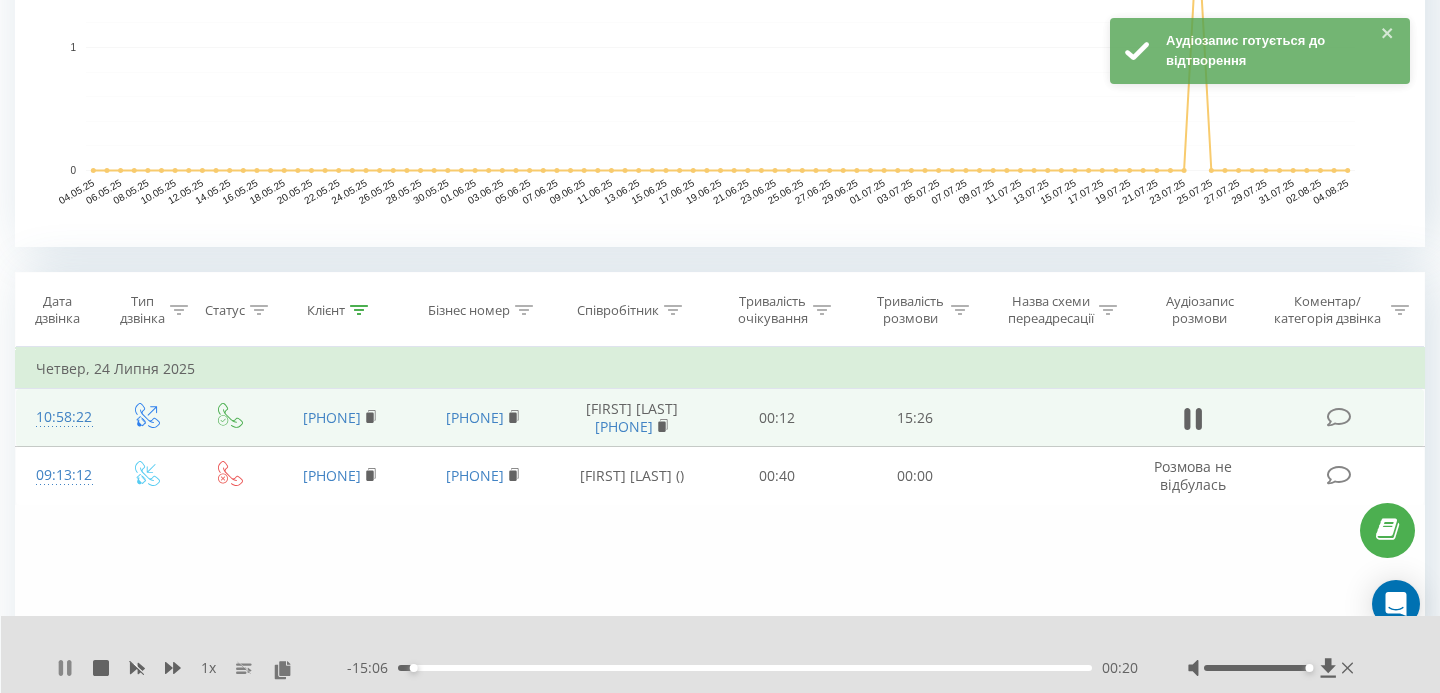 click 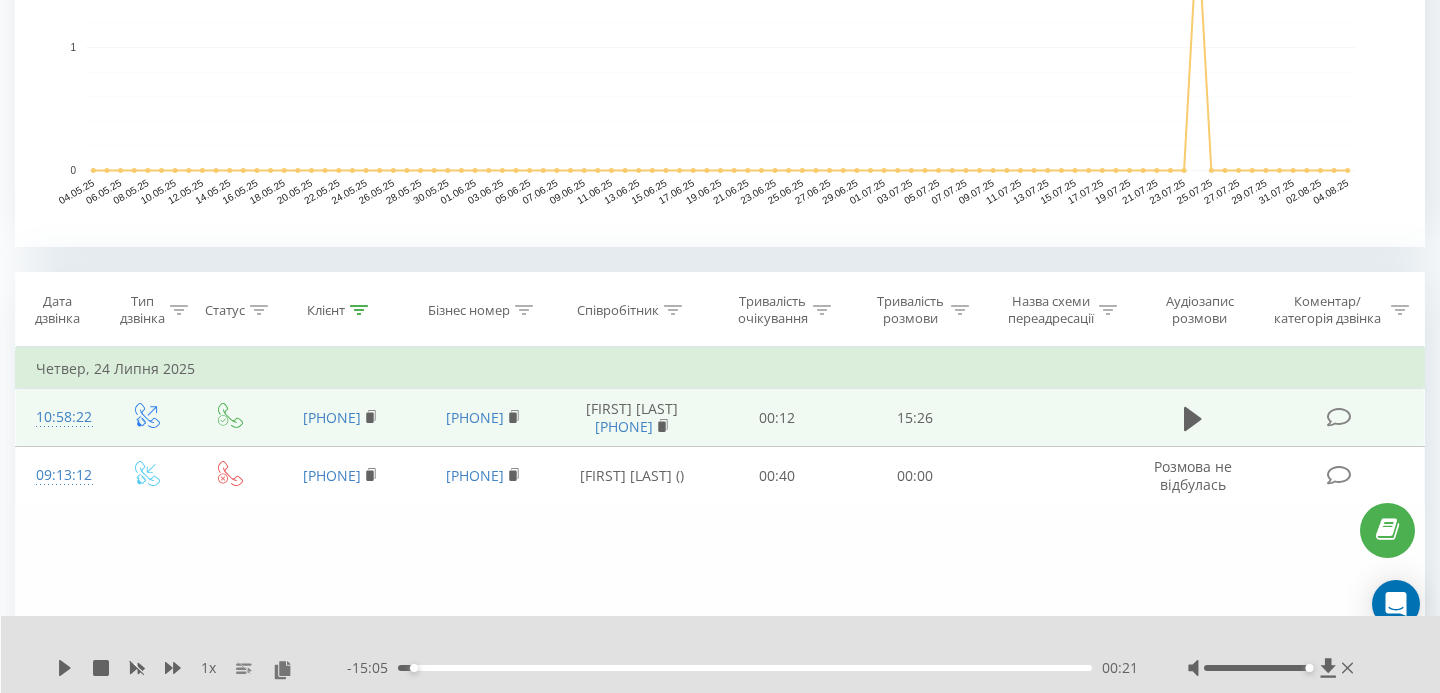 scroll, scrollTop: 0, scrollLeft: 0, axis: both 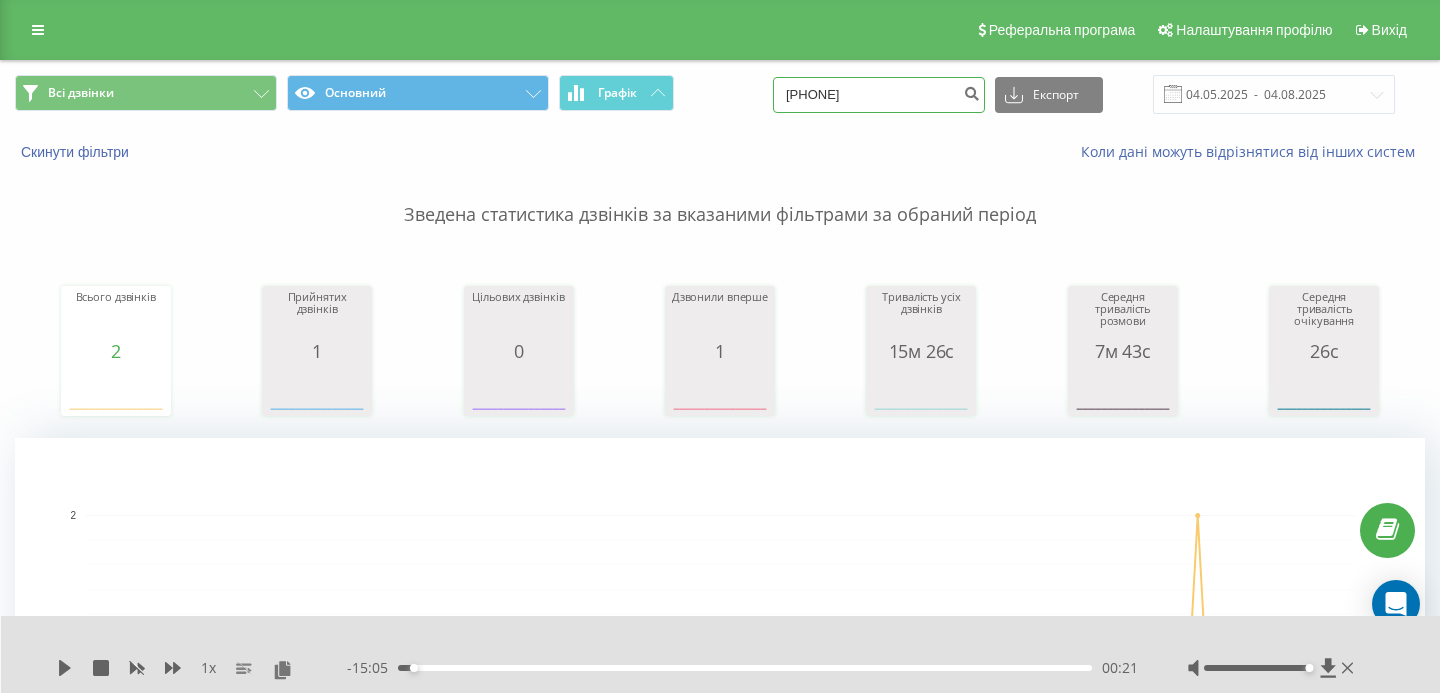 click on "[PHONE]" at bounding box center [879, 95] 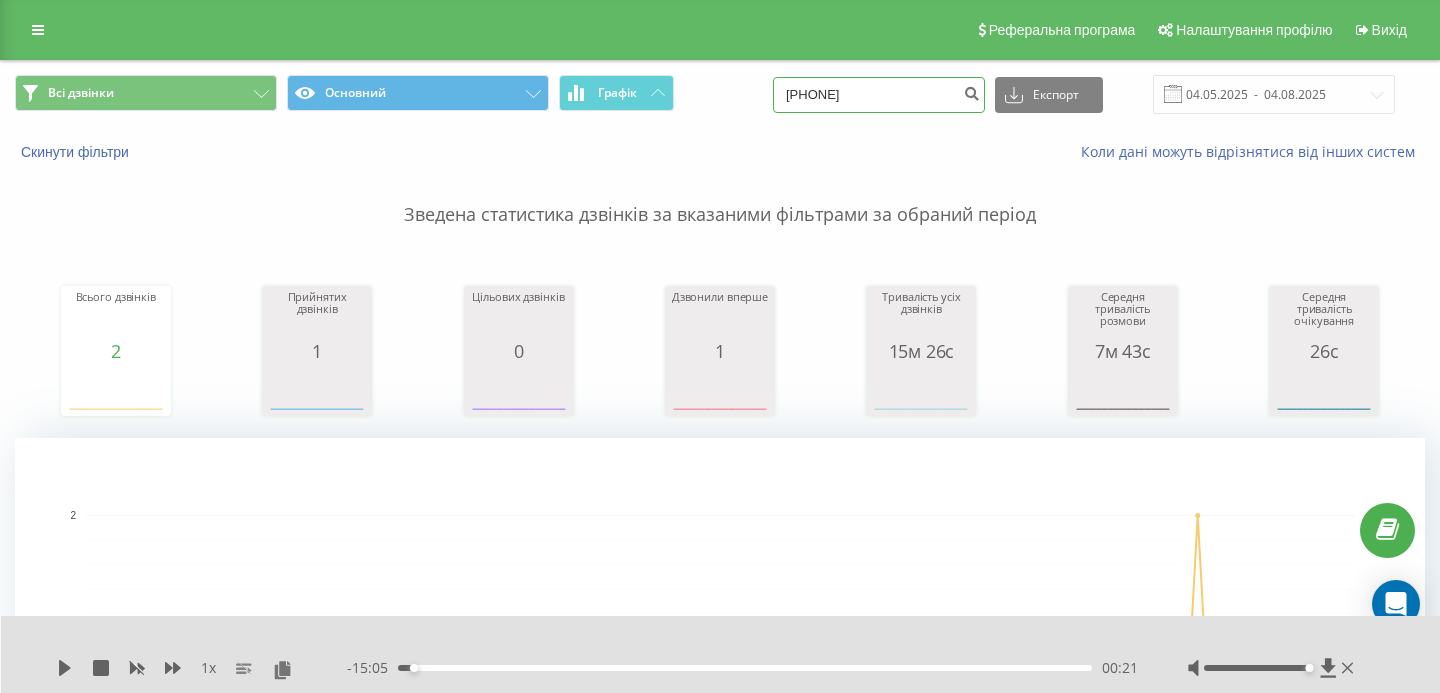 type on "[PHONE]" 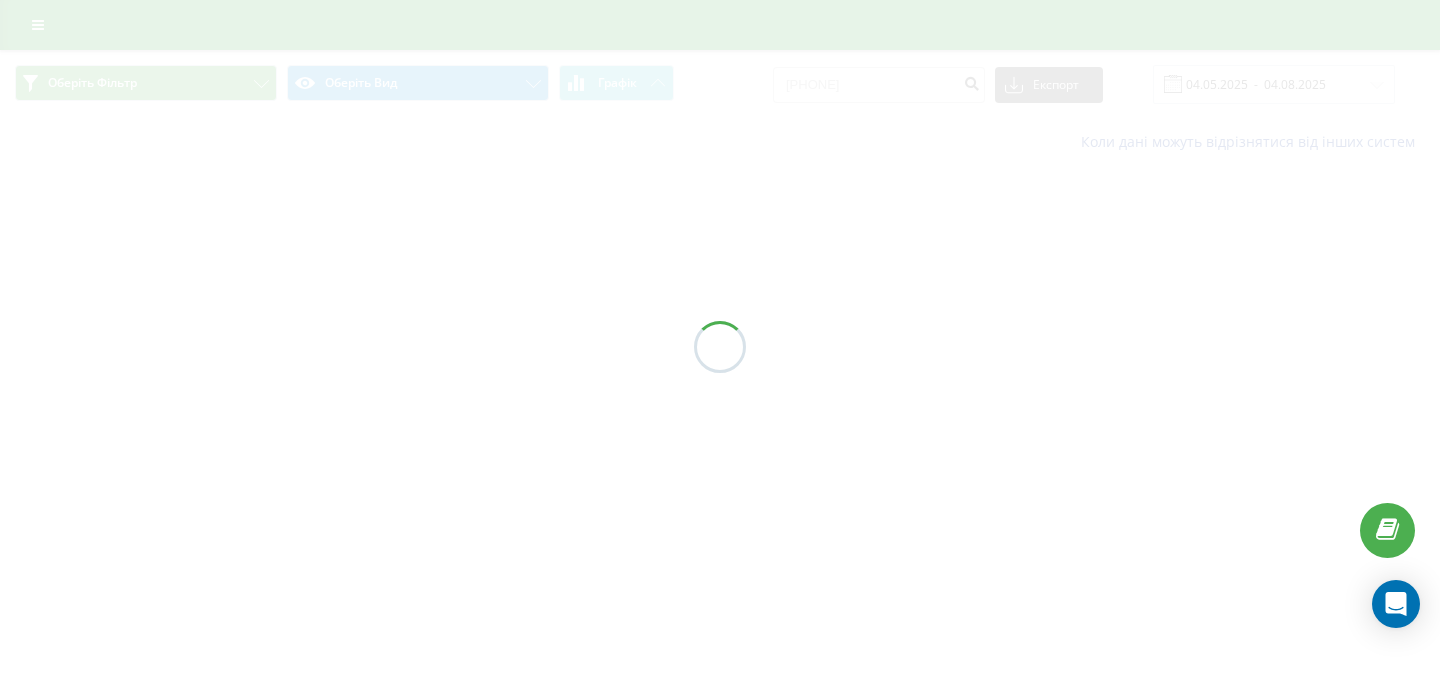 scroll, scrollTop: 0, scrollLeft: 0, axis: both 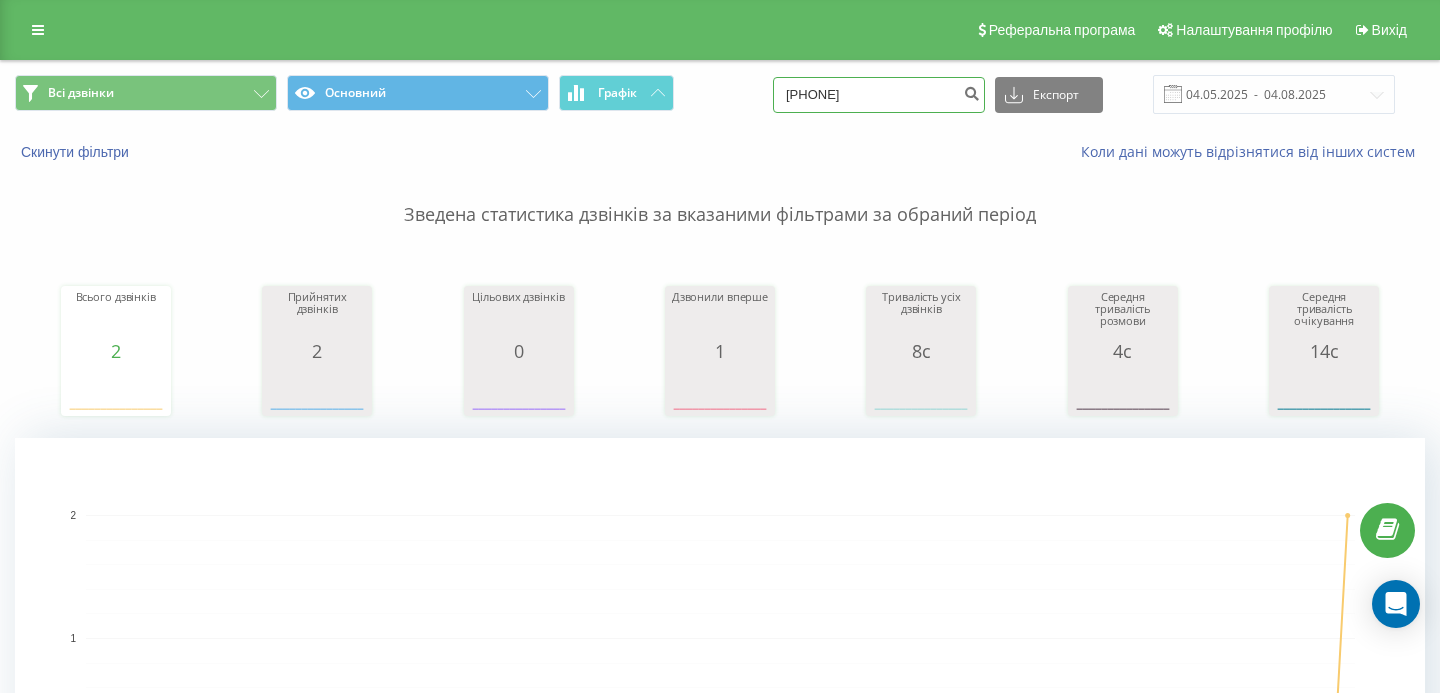 click on "[PHONE]" at bounding box center [879, 95] 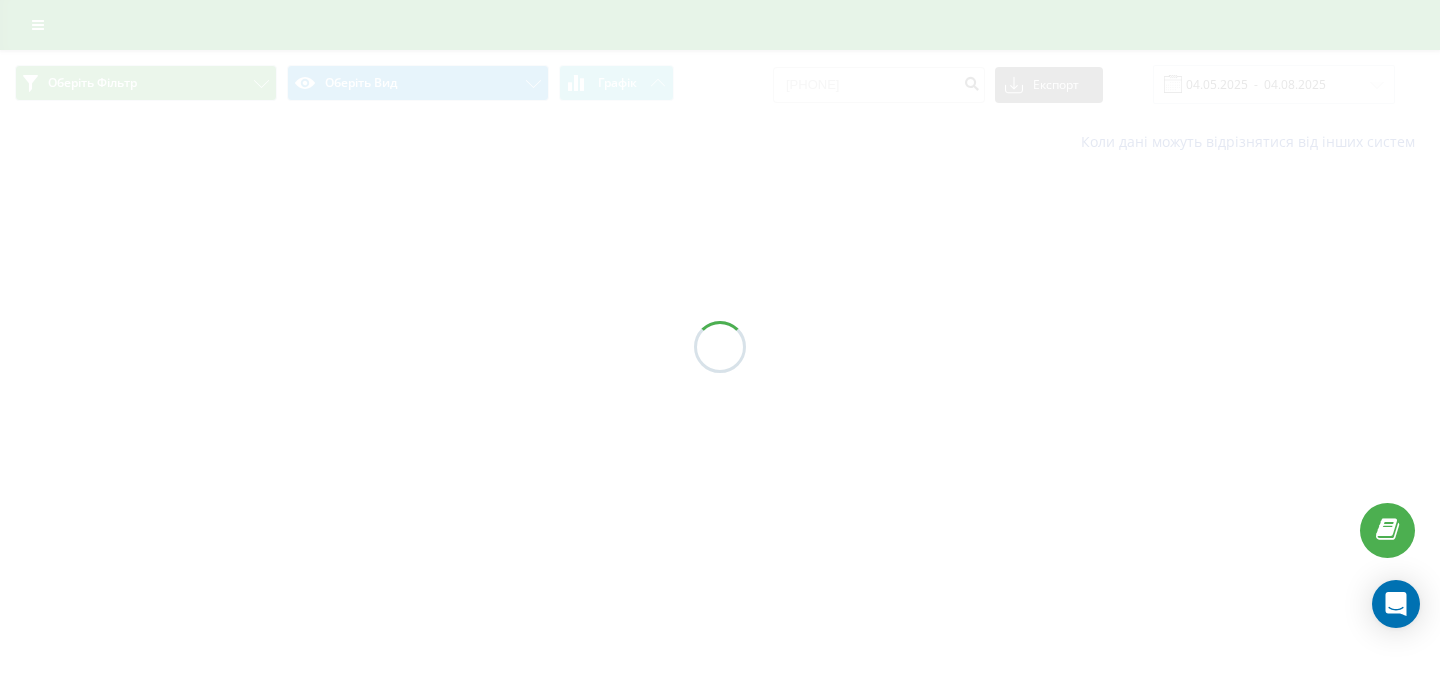 scroll, scrollTop: 0, scrollLeft: 0, axis: both 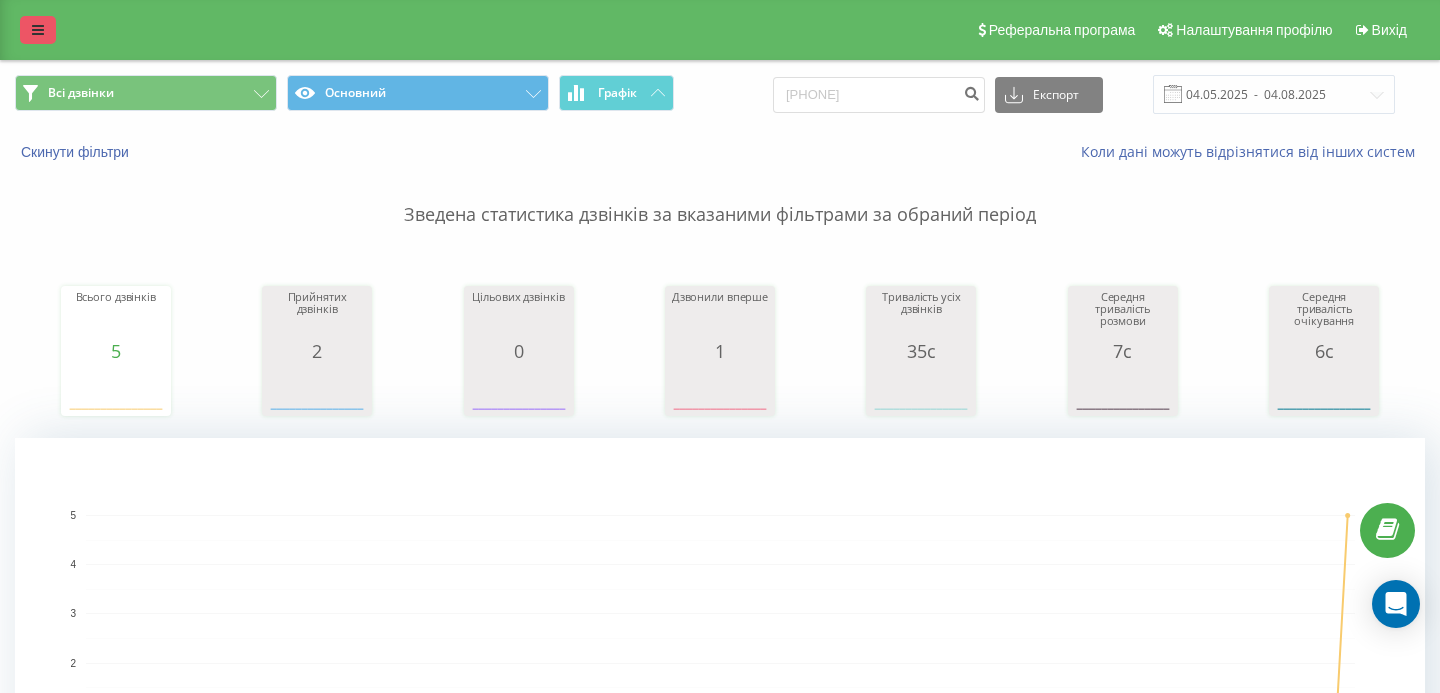 click at bounding box center (38, 30) 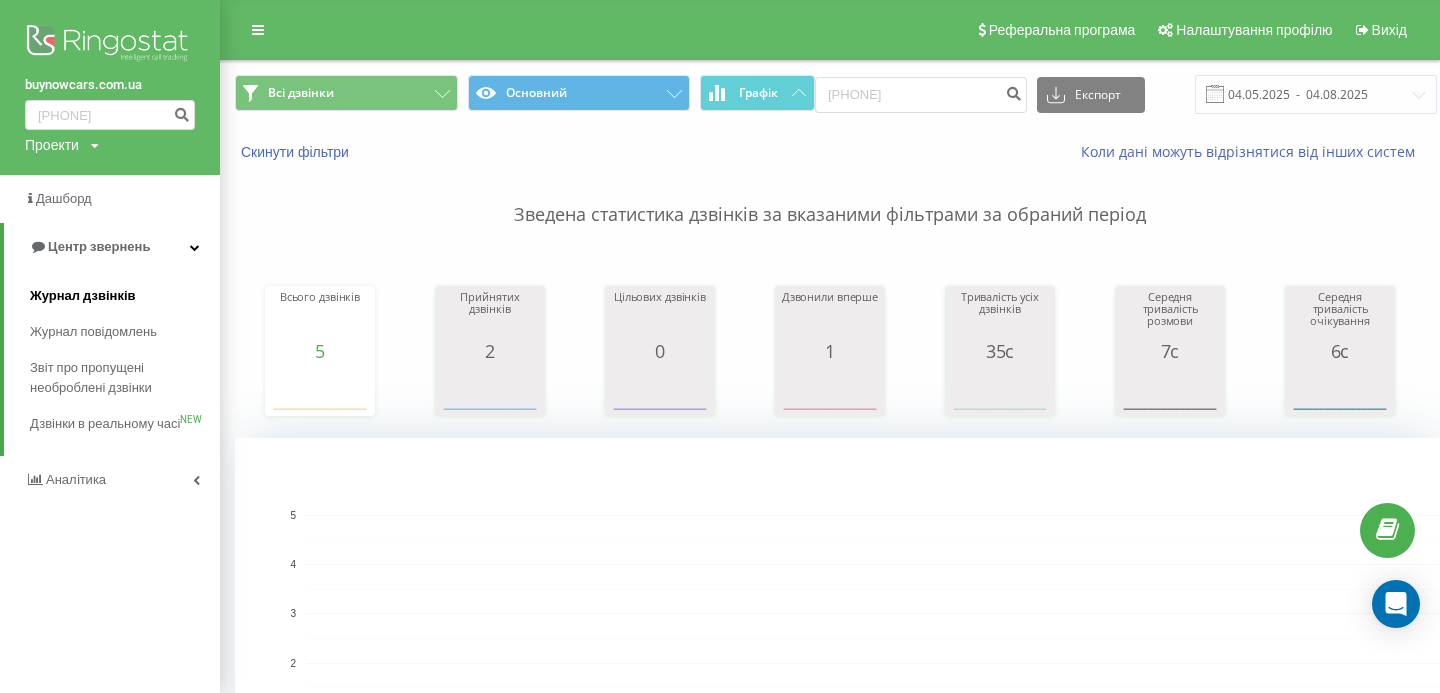 click on "Журнал дзвінків" at bounding box center (83, 296) 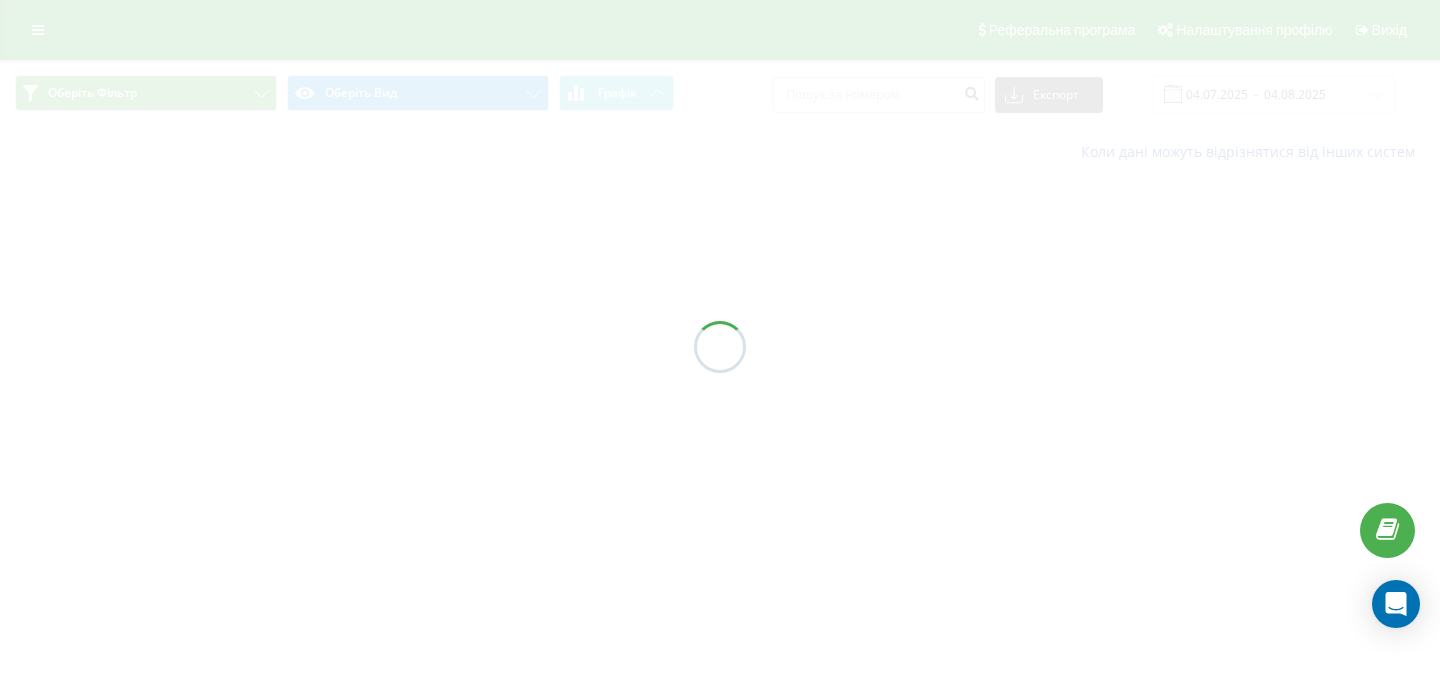 scroll, scrollTop: 0, scrollLeft: 0, axis: both 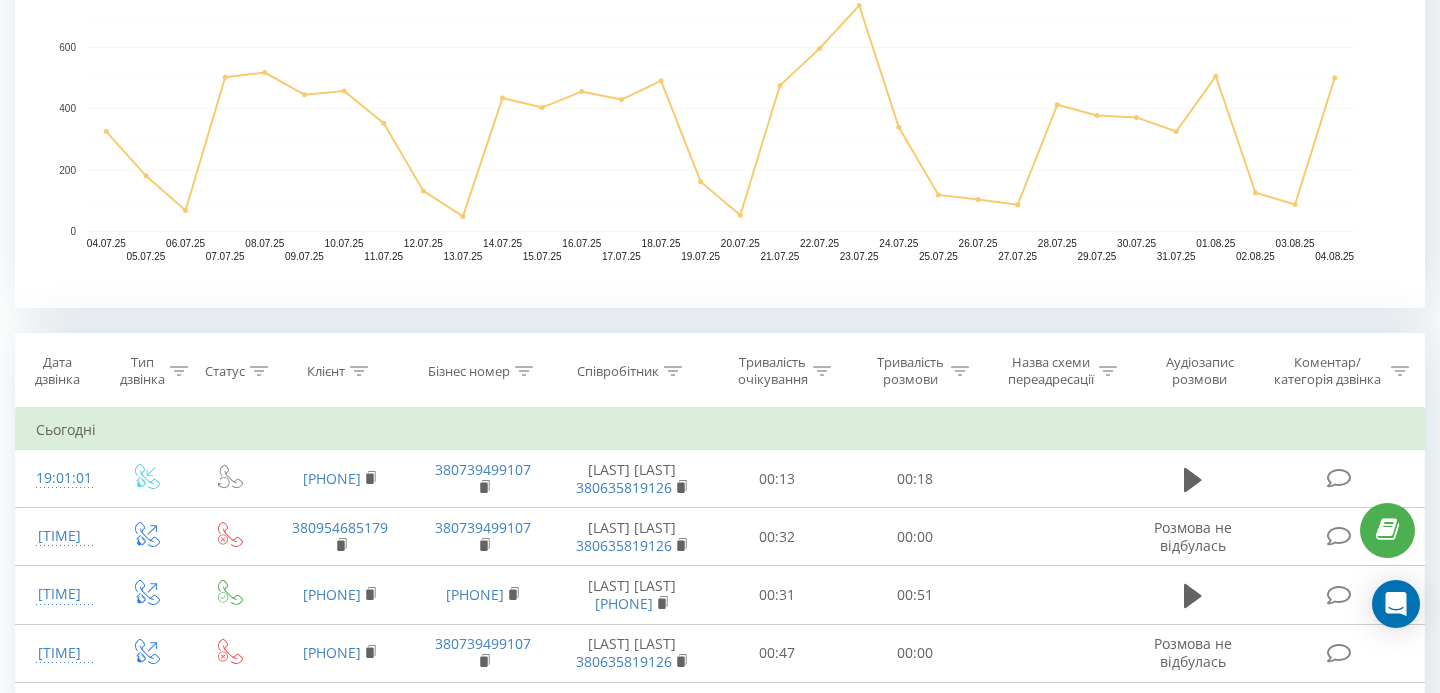 click on "Співробітник" at bounding box center [618, 371] 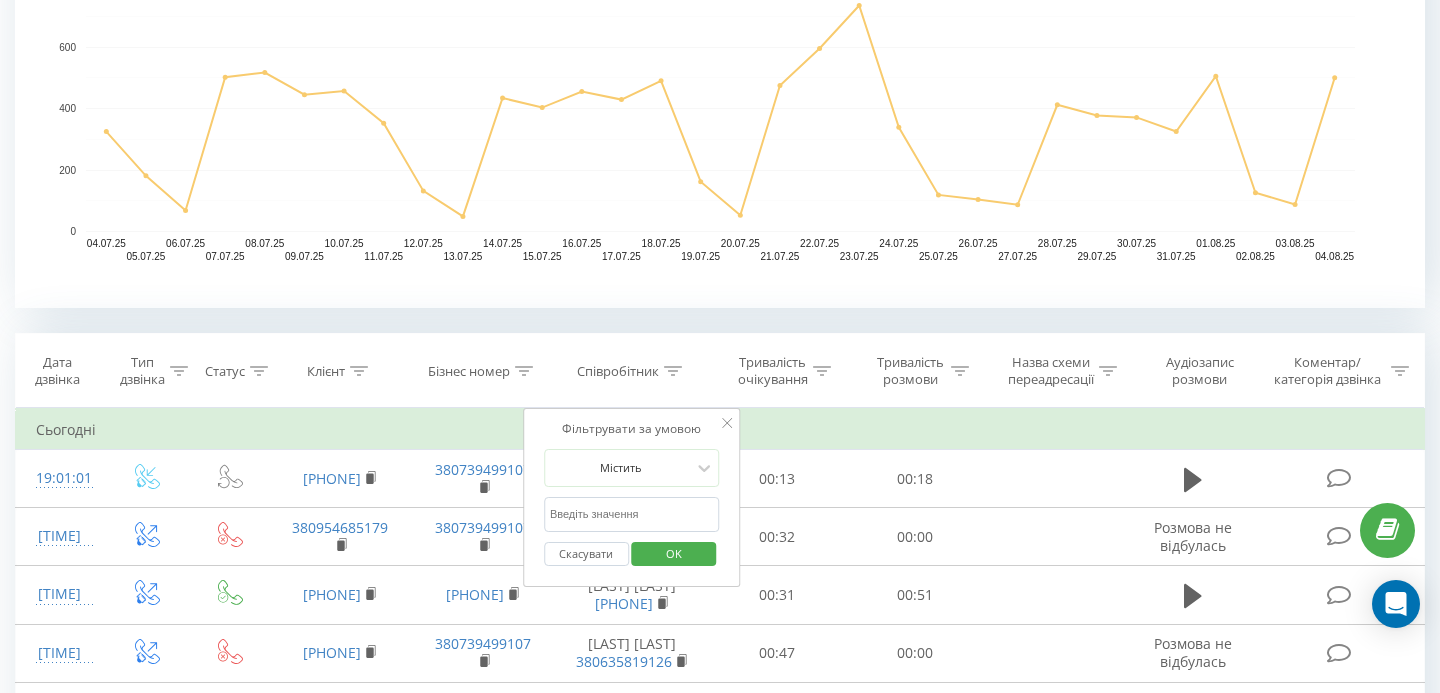 click at bounding box center [632, 514] 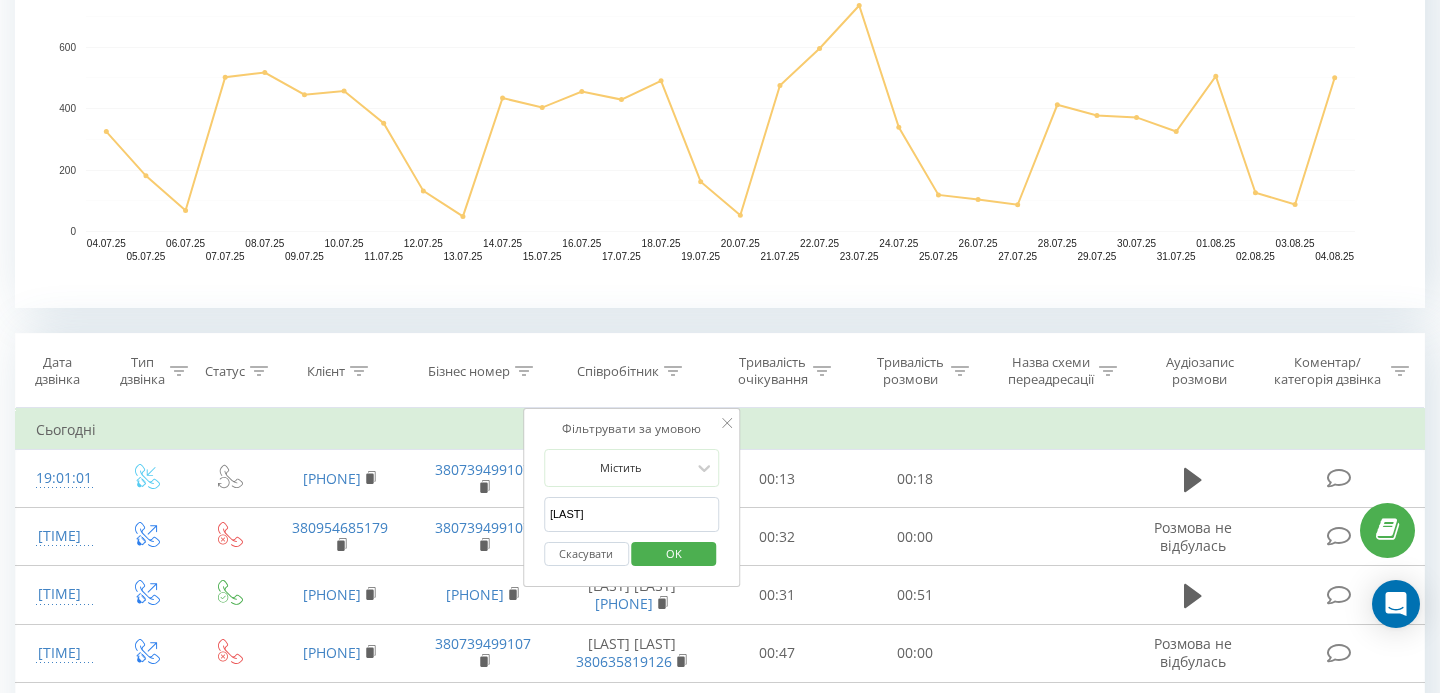 type on "[LAST]" 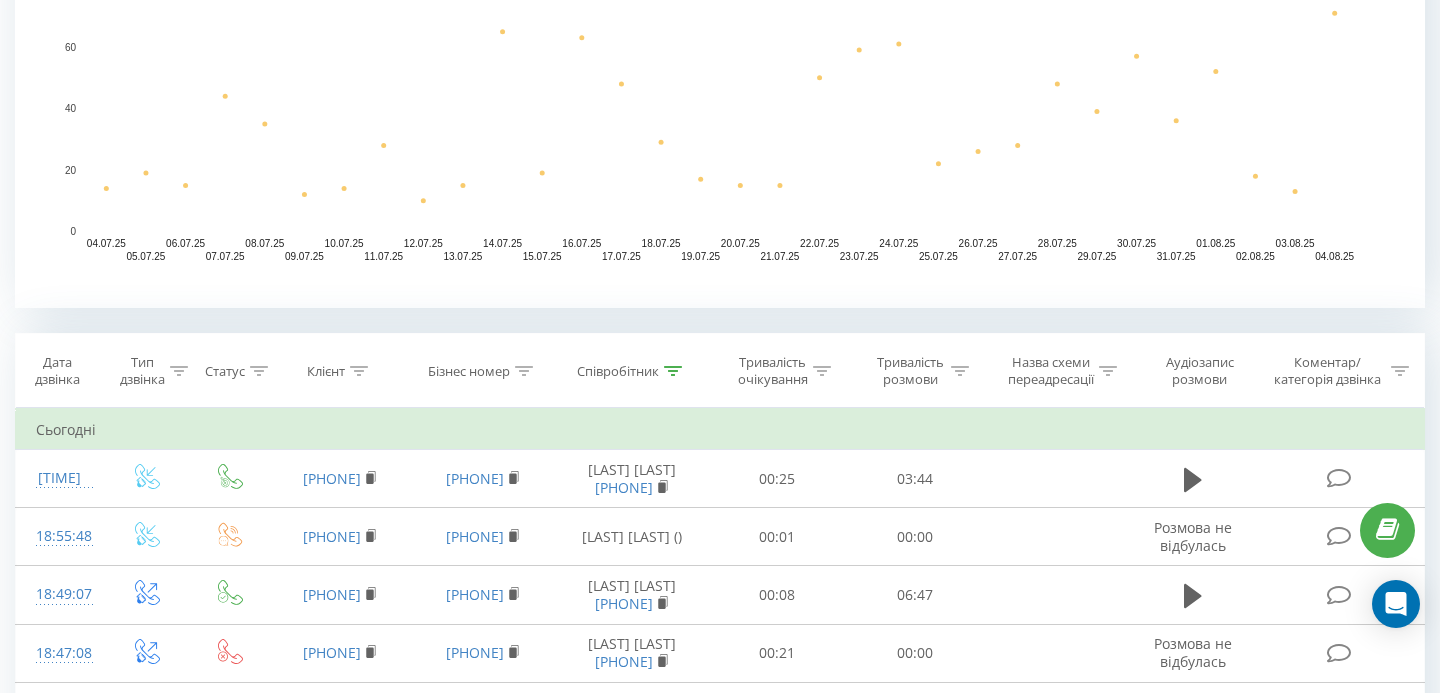 scroll, scrollTop: 0, scrollLeft: 0, axis: both 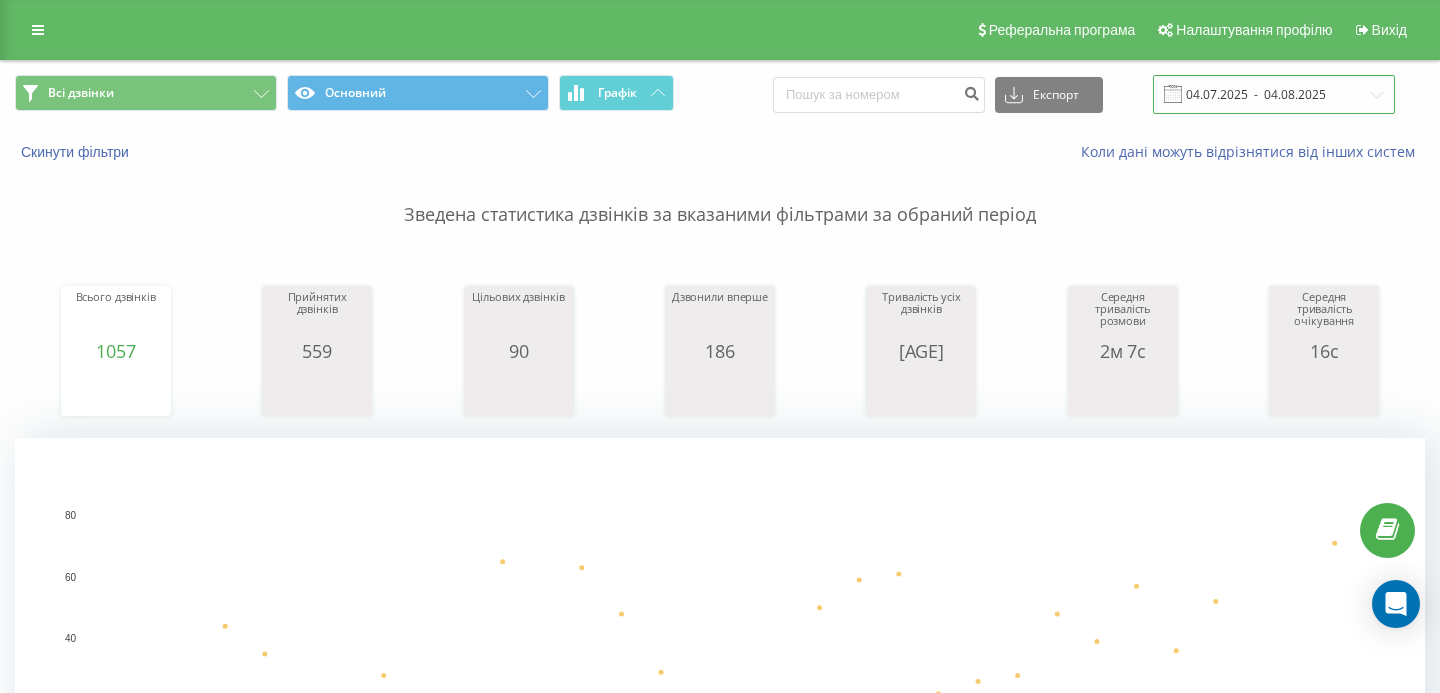 click on "04.07.2025  -  04.08.2025" at bounding box center (1274, 94) 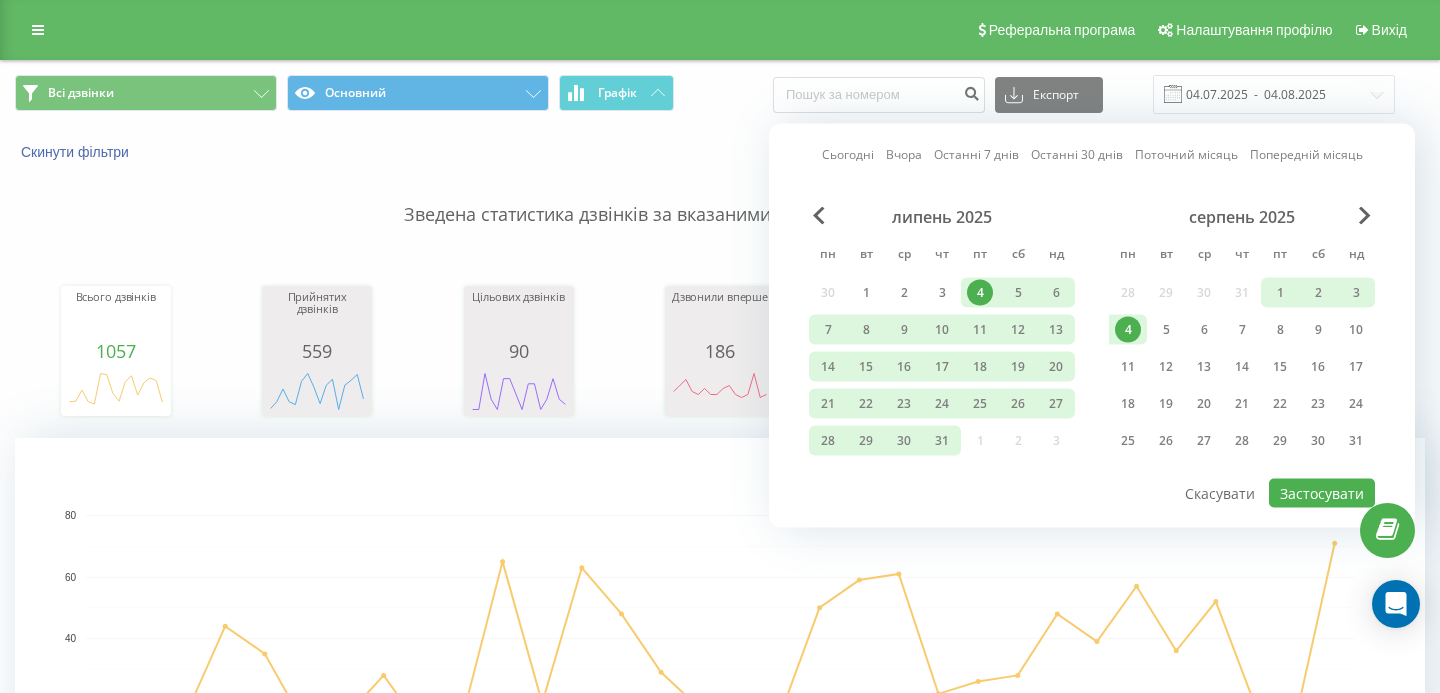 click on "4" at bounding box center [1128, 330] 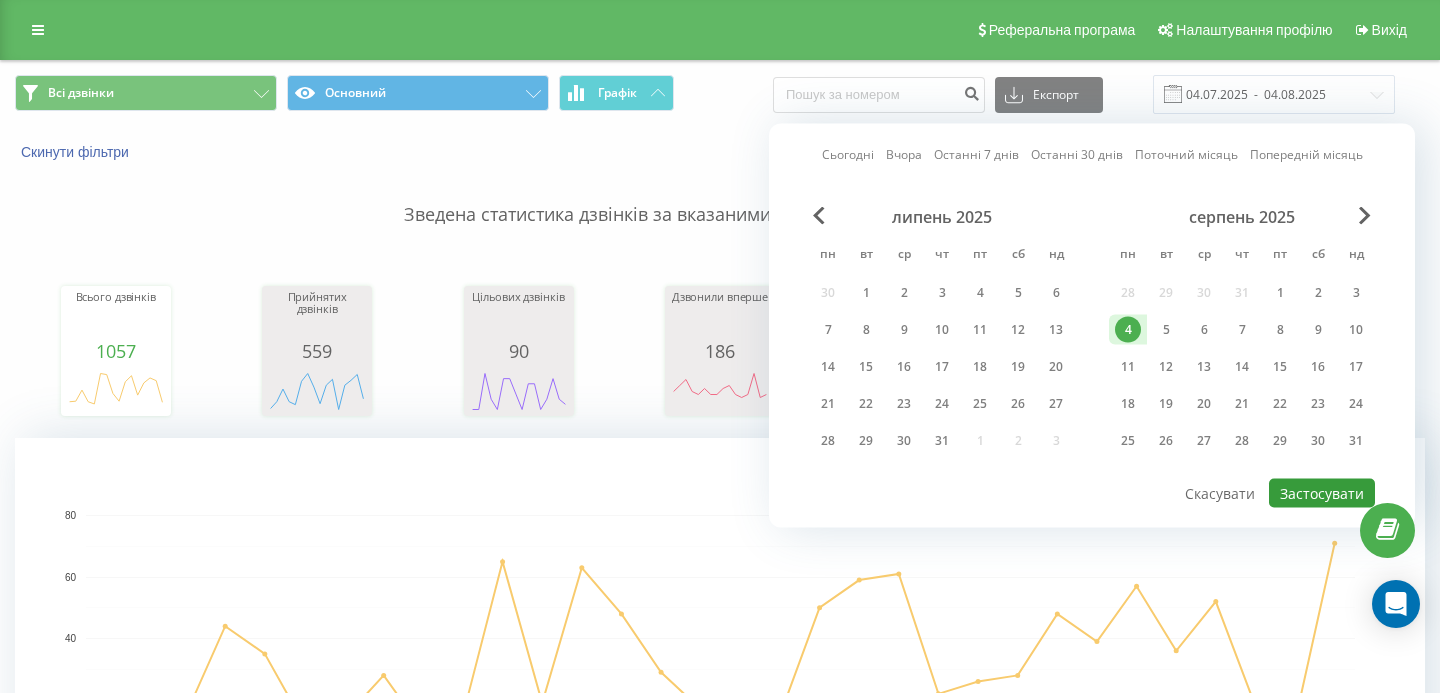 click on "Застосувати" at bounding box center (1322, 493) 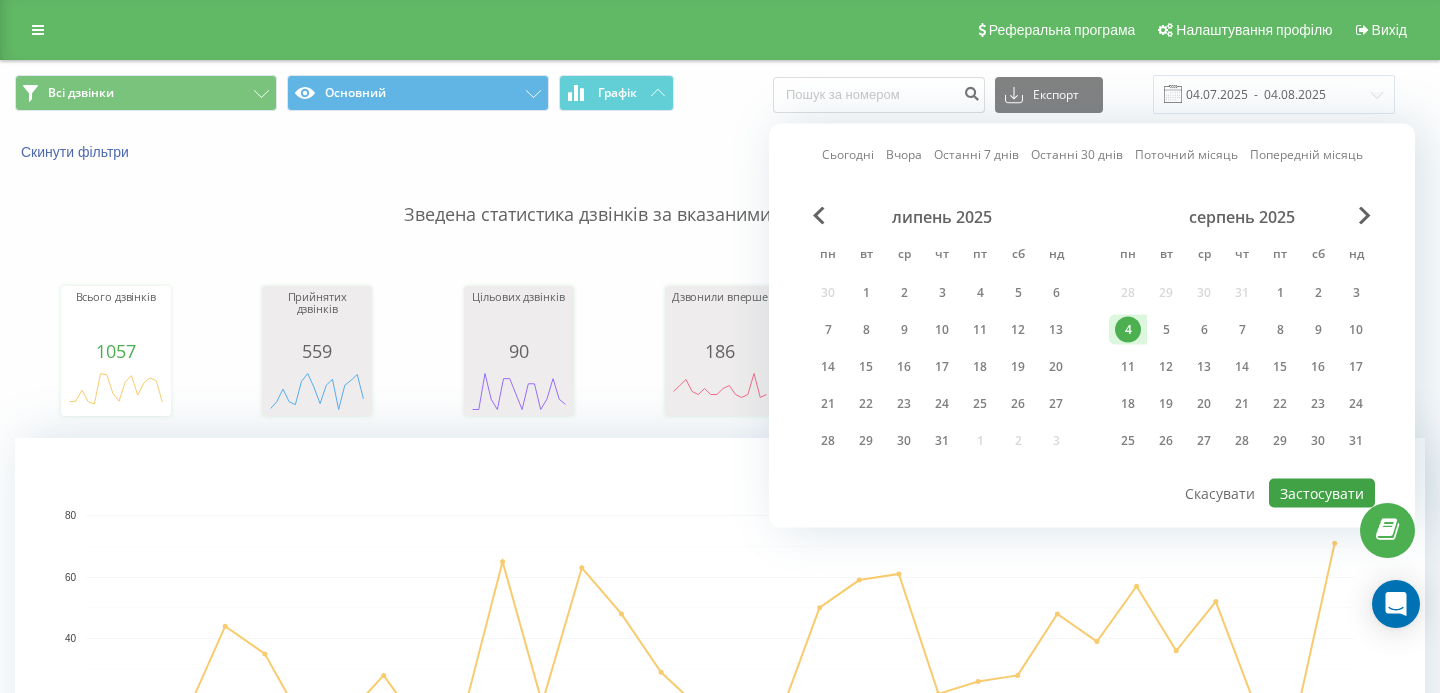 type on "04.08.2025  -  04.08.2025" 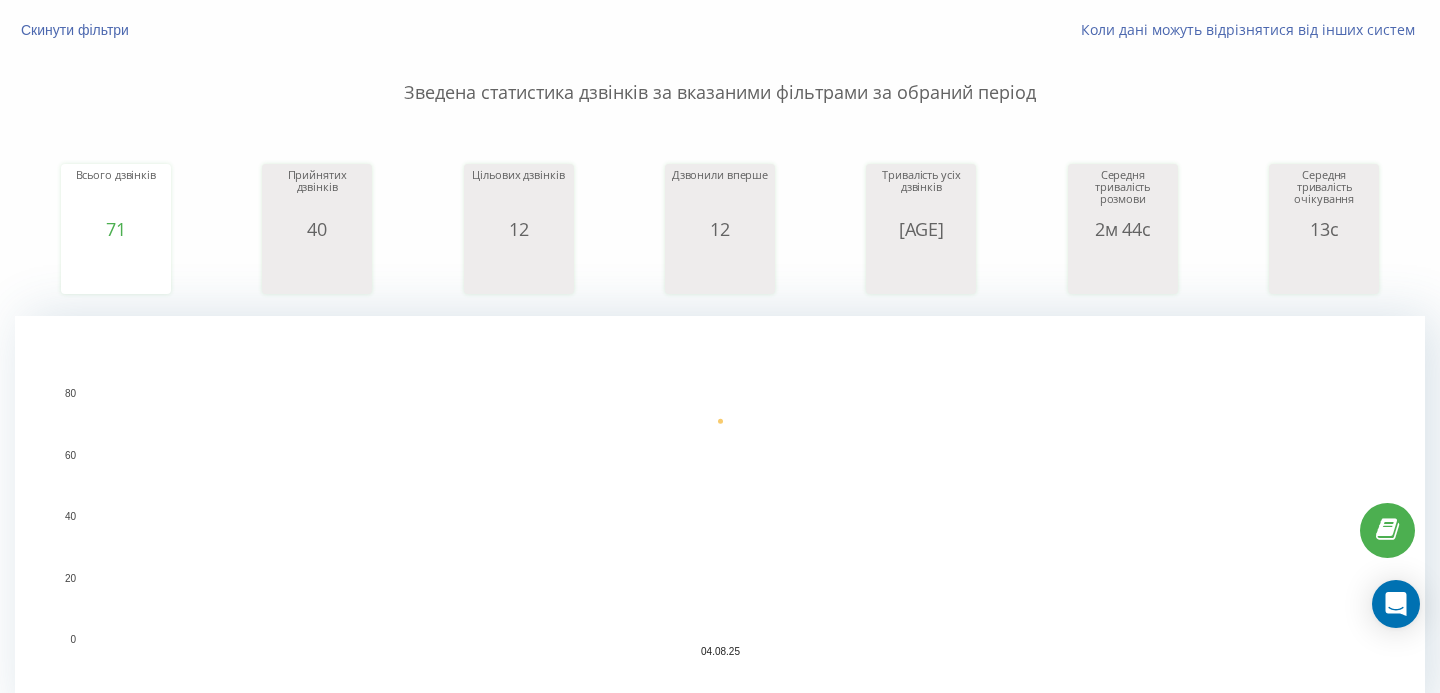 scroll, scrollTop: 132, scrollLeft: 0, axis: vertical 